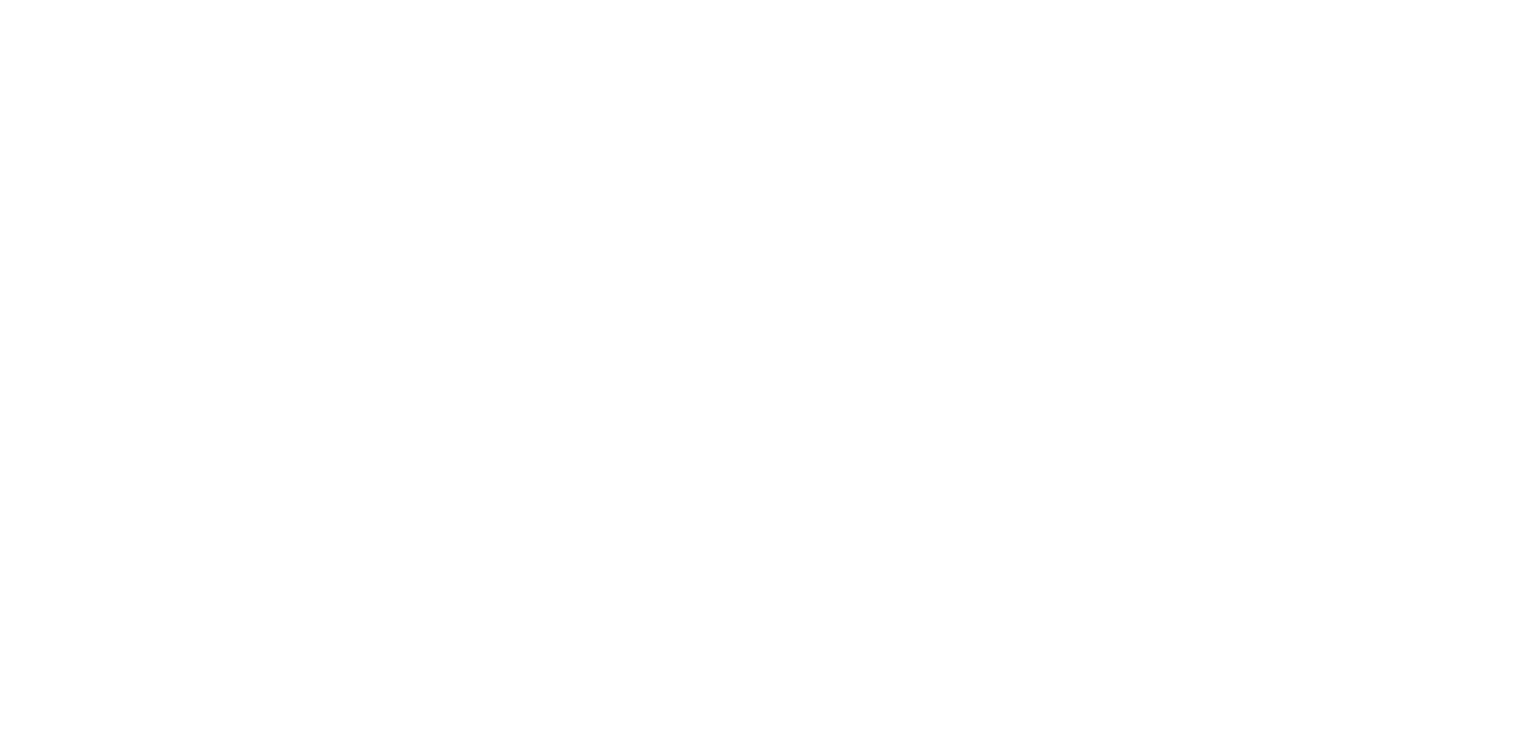scroll, scrollTop: 0, scrollLeft: 0, axis: both 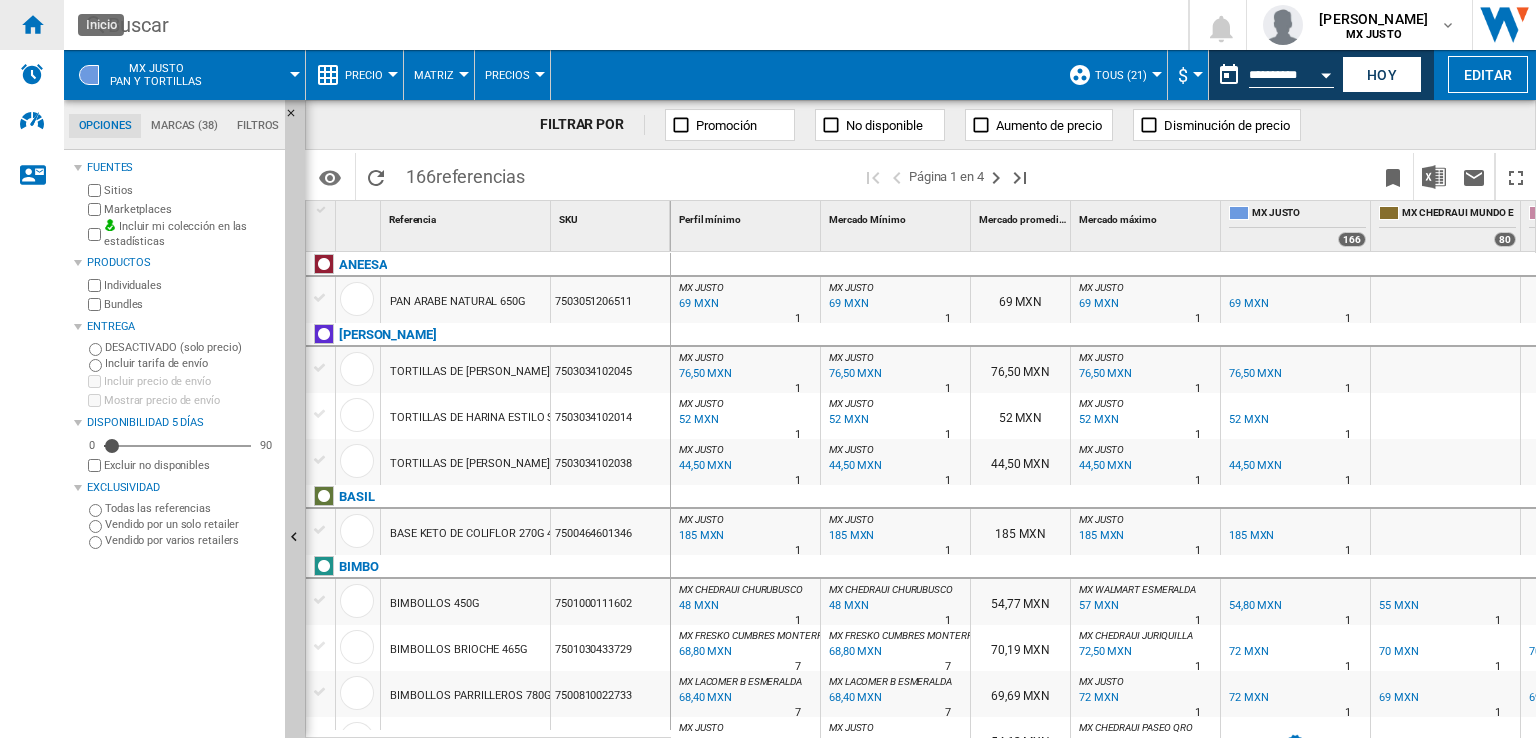 click at bounding box center [32, 24] 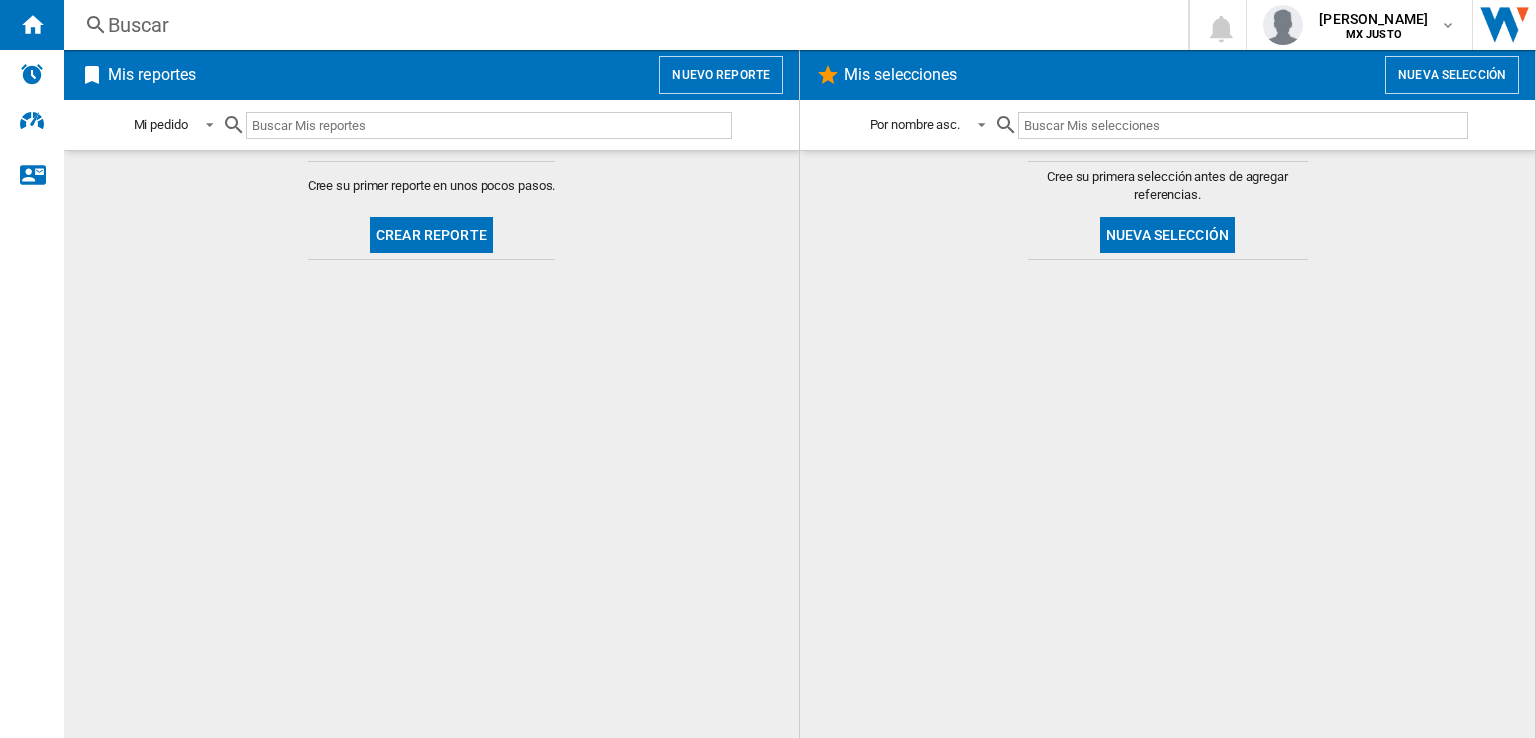 click on "Buscar" at bounding box center [622, 25] 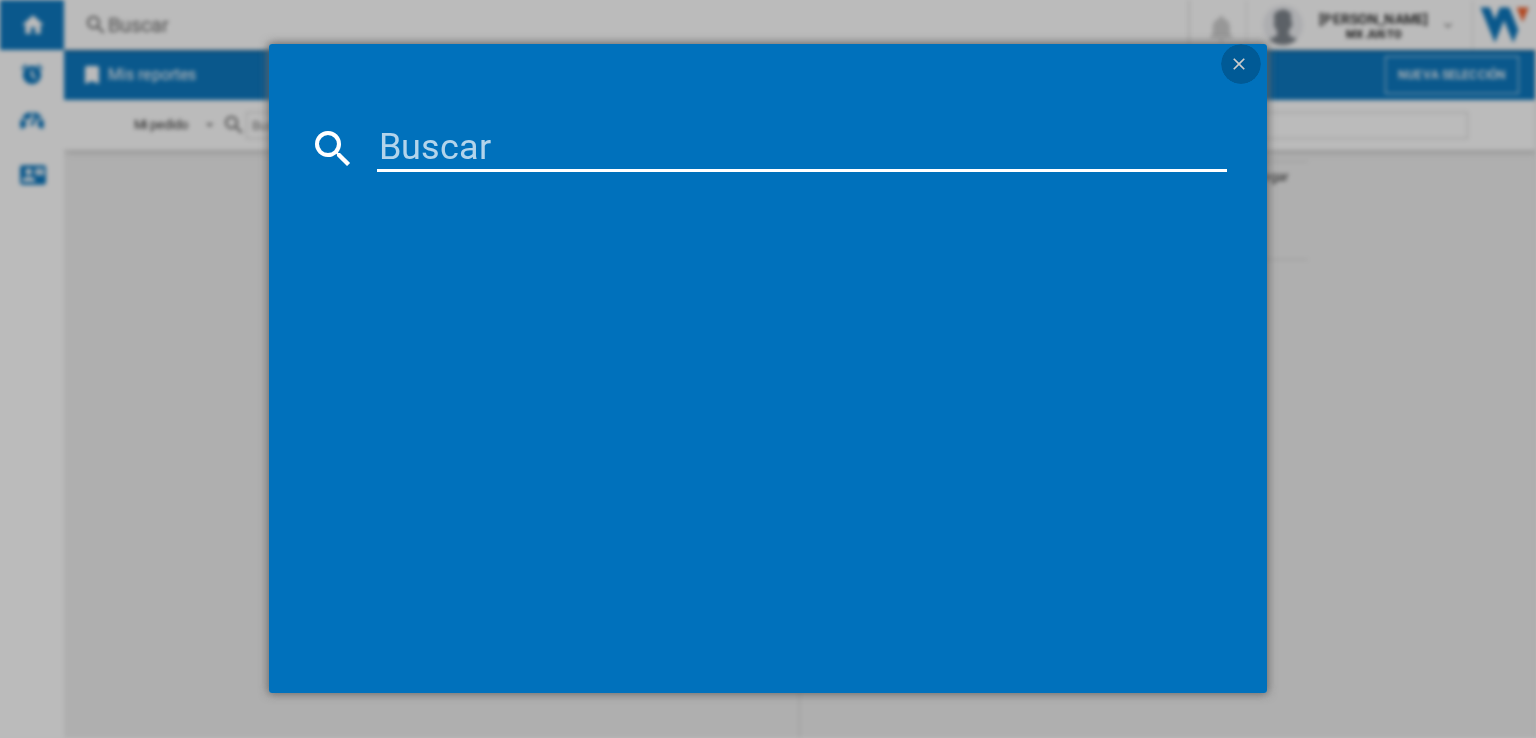 click at bounding box center (1241, 66) 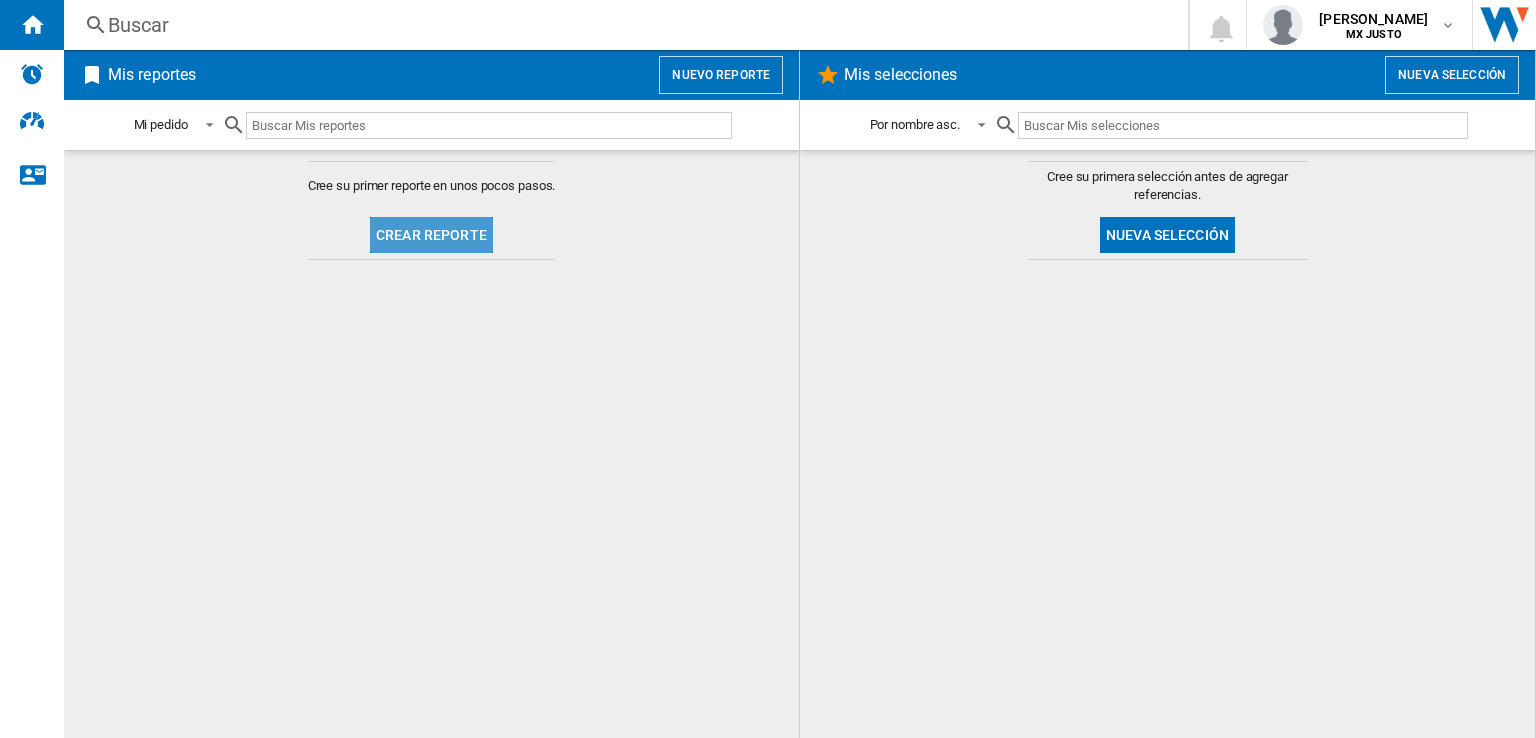 click on "Crear reporte" 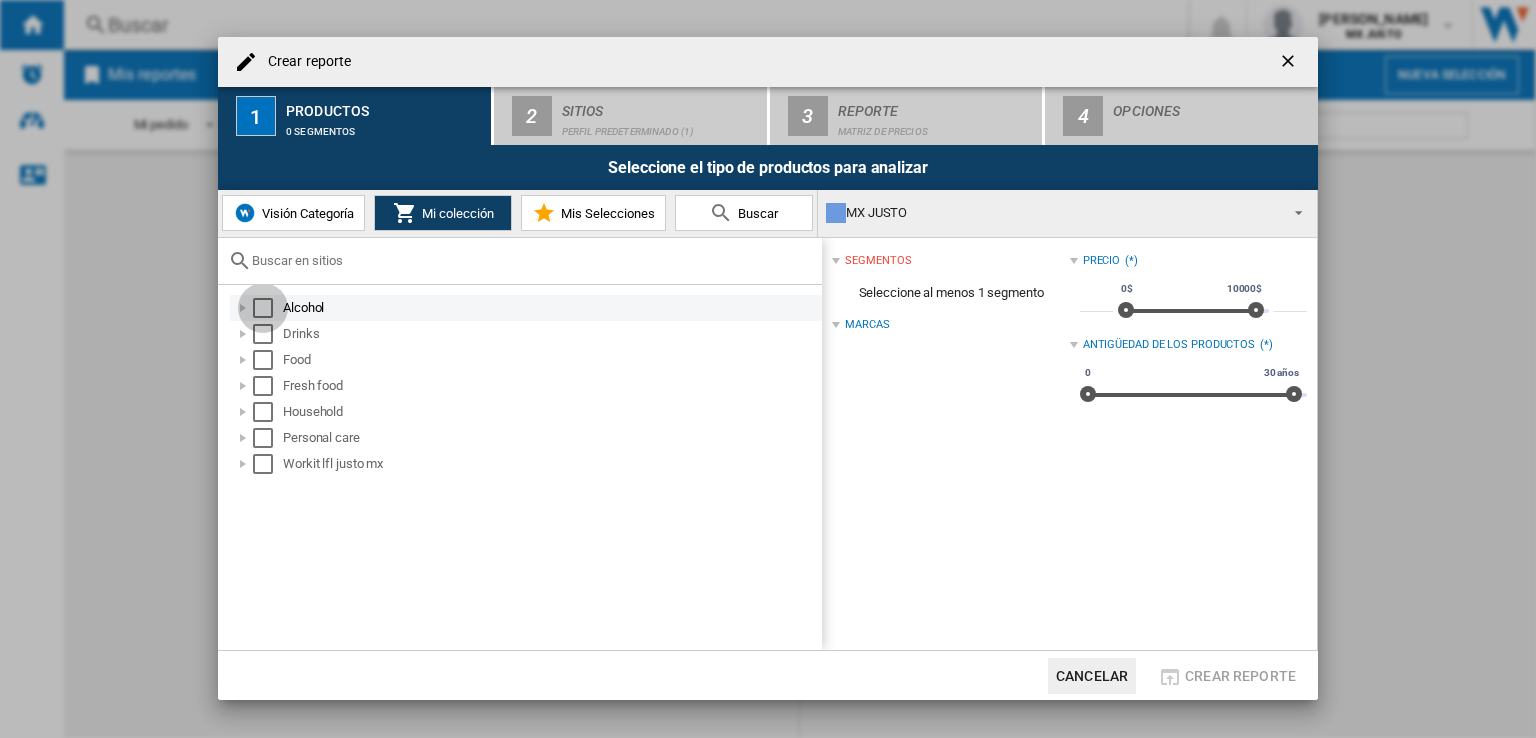 click at bounding box center [263, 308] 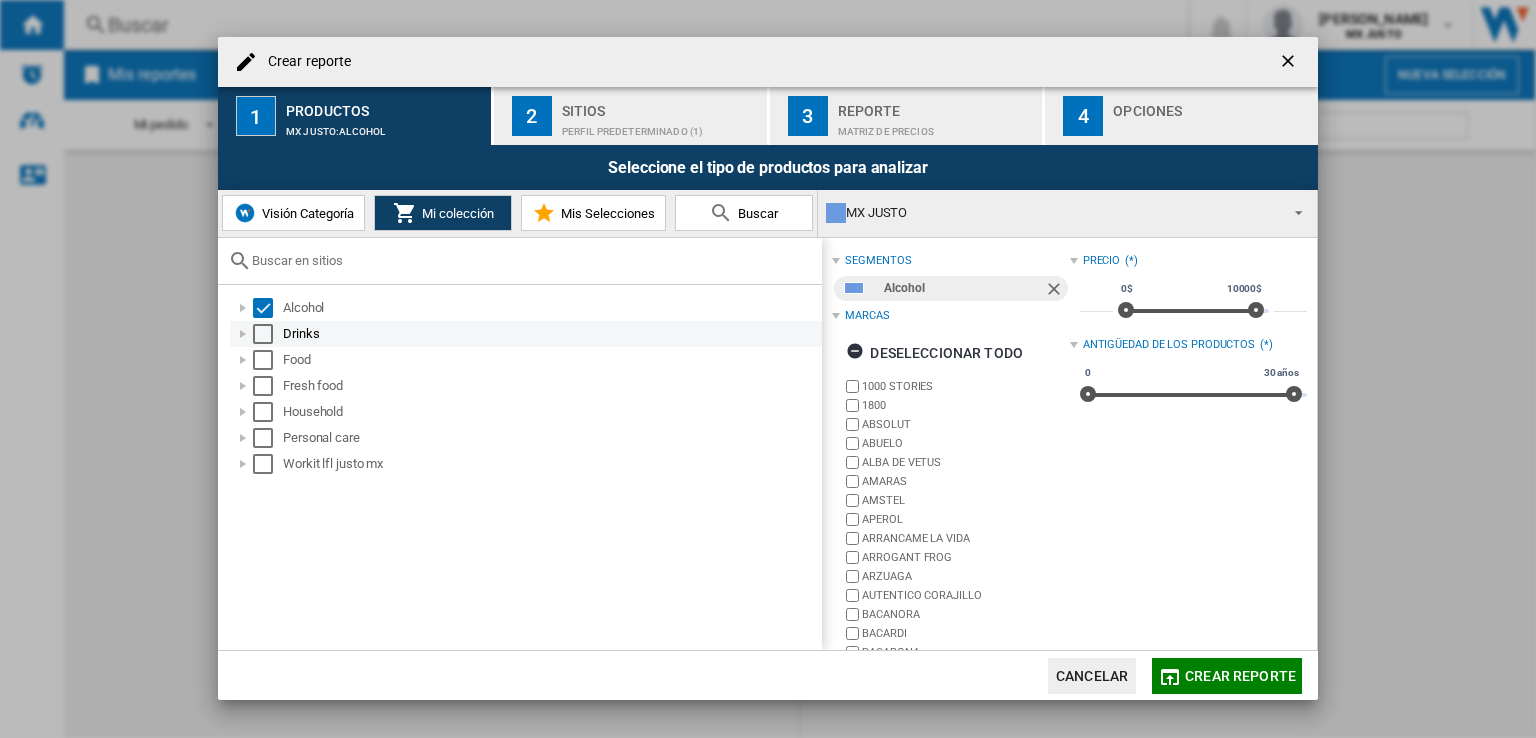 click at bounding box center (263, 334) 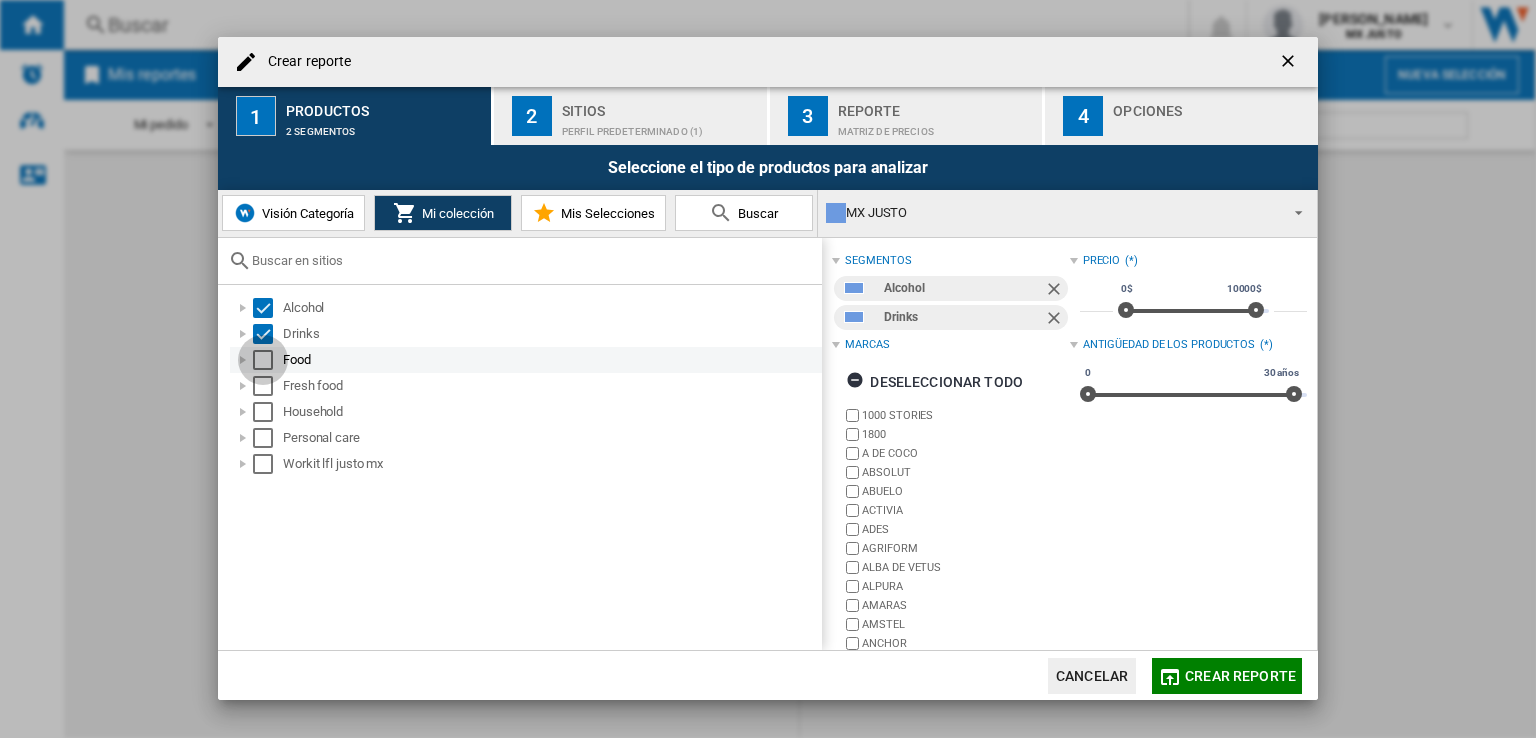 click at bounding box center [263, 360] 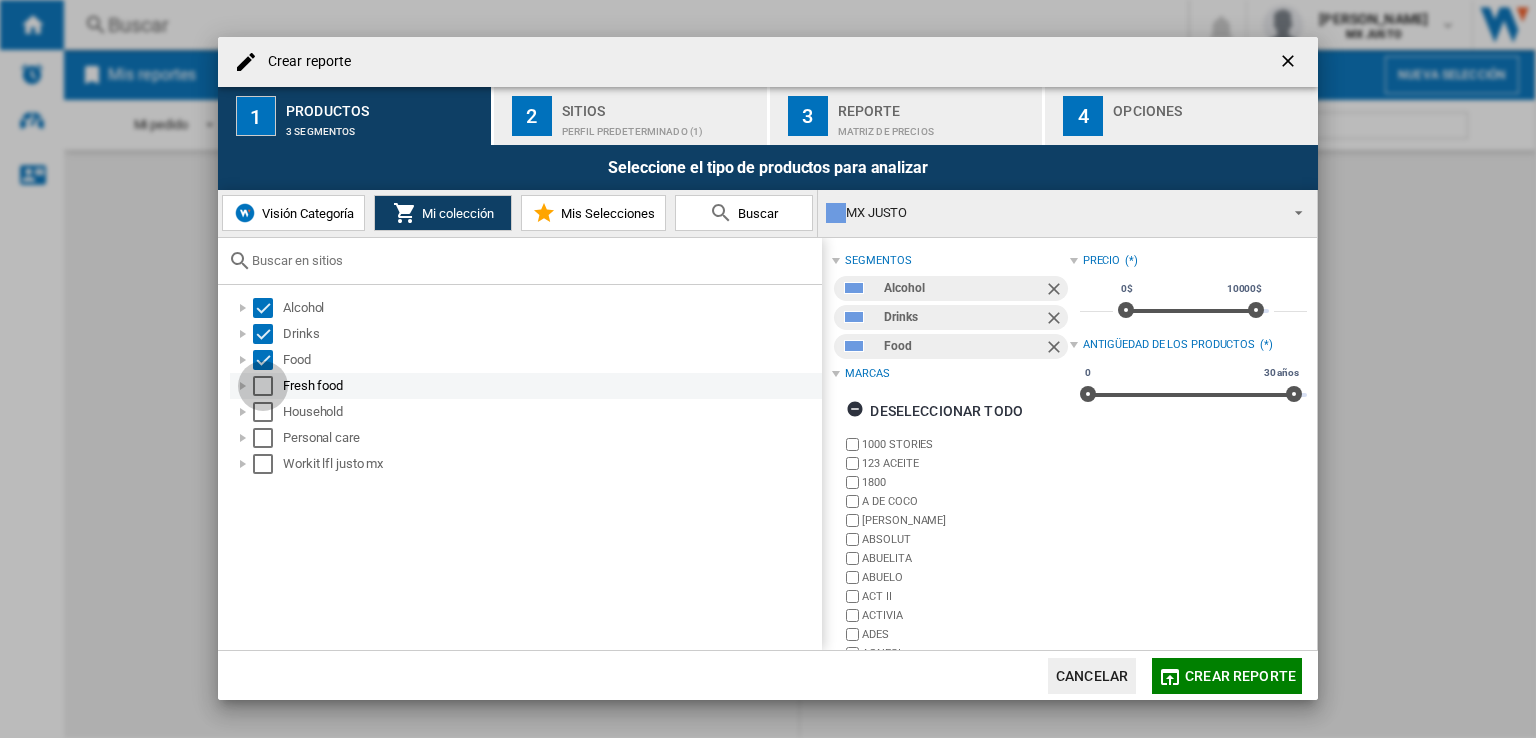 click at bounding box center (263, 386) 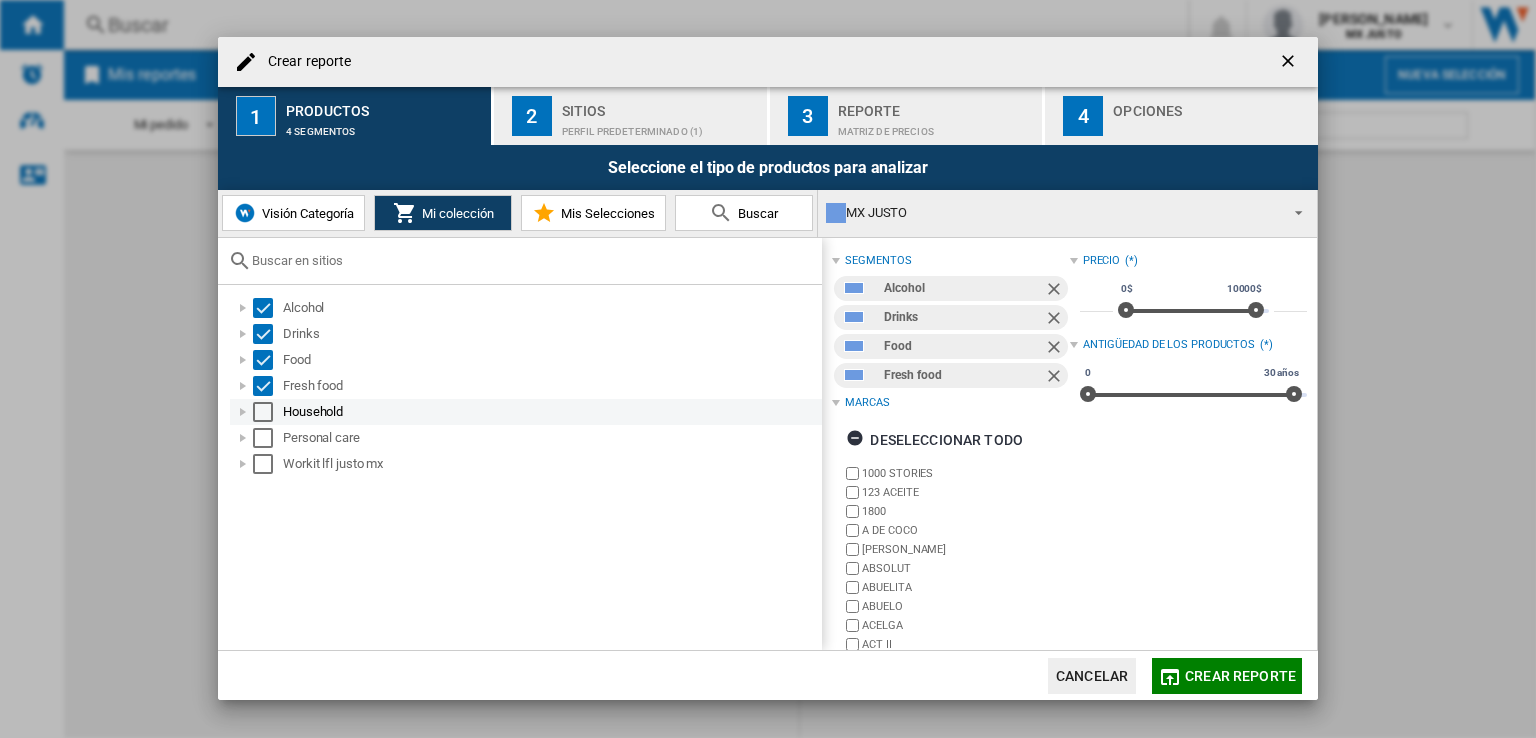 click on "Household" at bounding box center [526, 412] 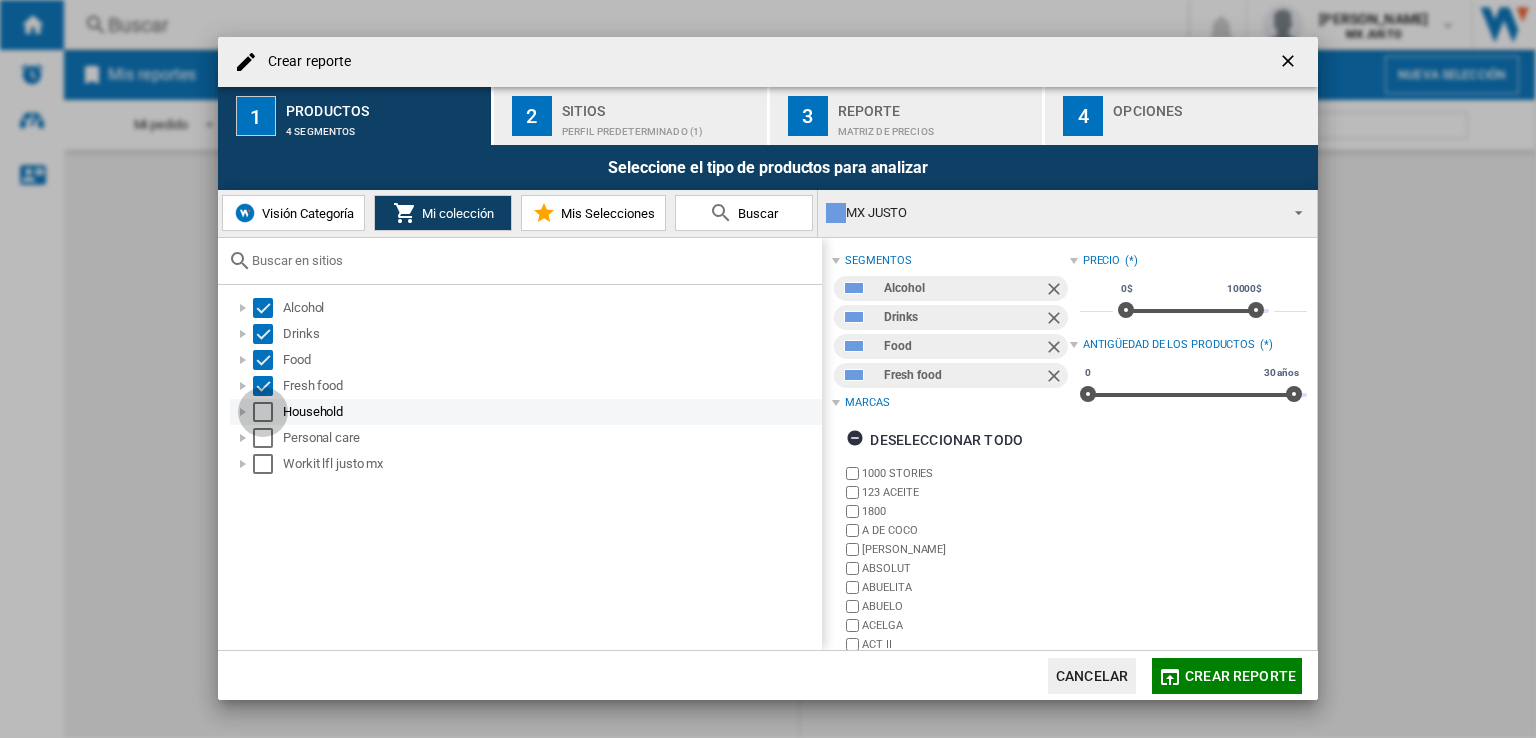 click at bounding box center (263, 412) 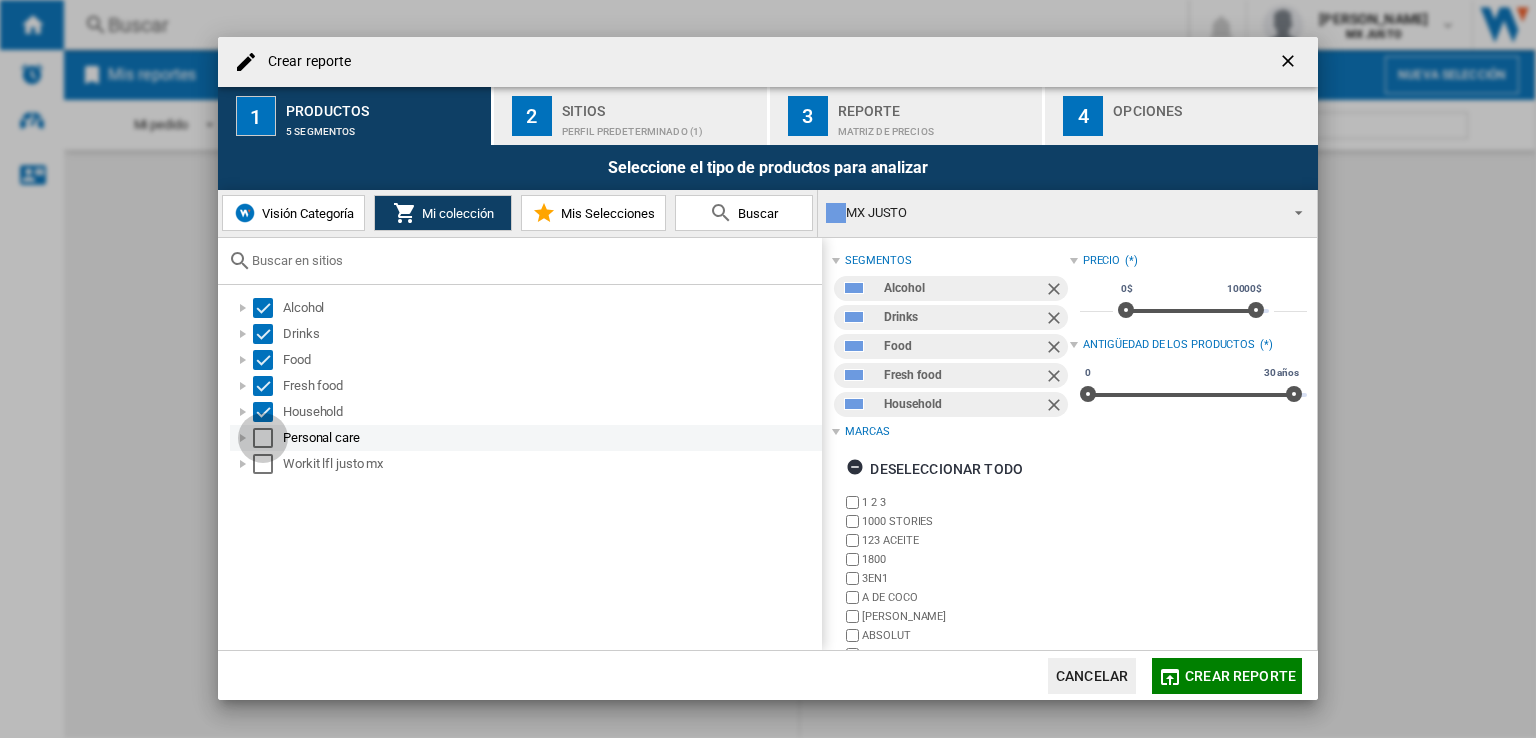 click at bounding box center (263, 438) 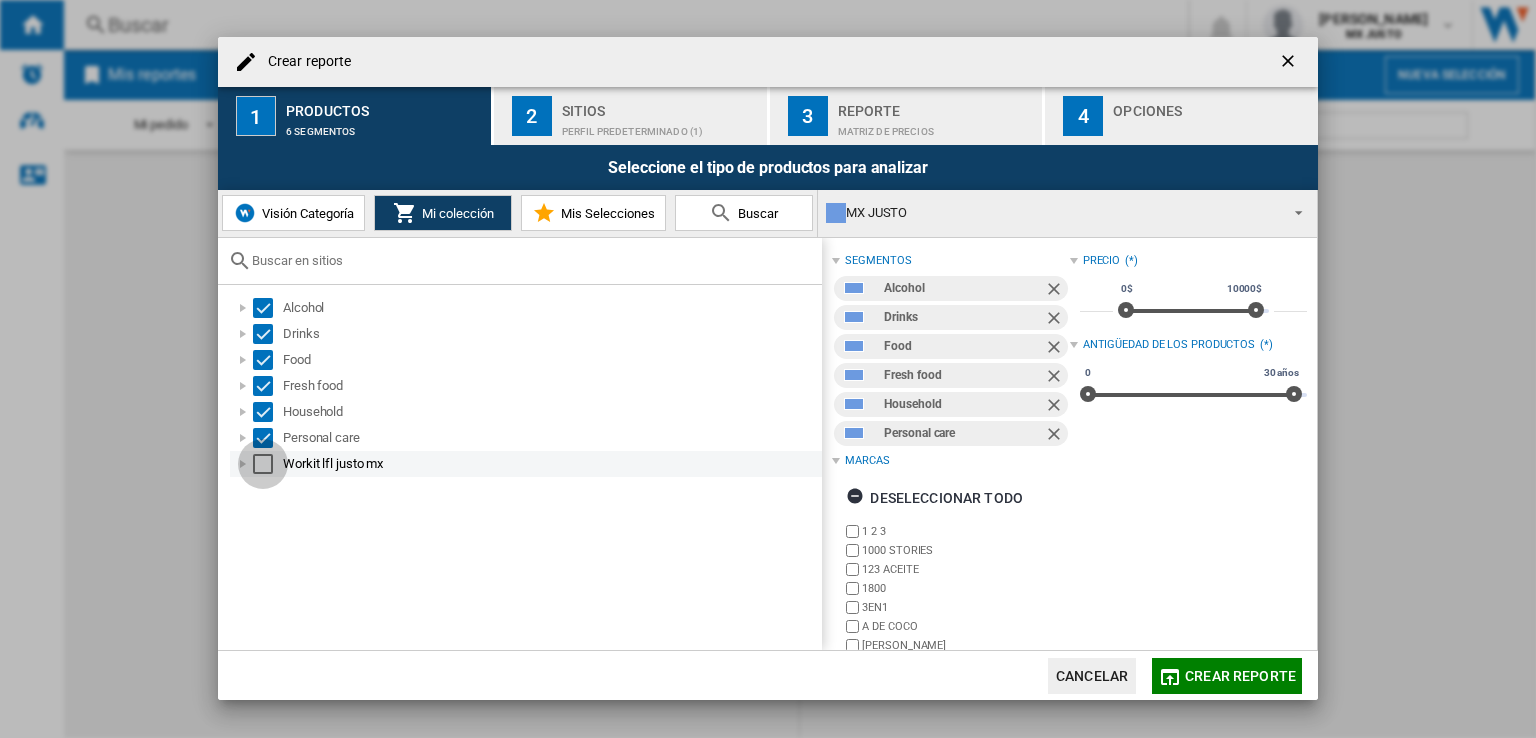 click at bounding box center (263, 464) 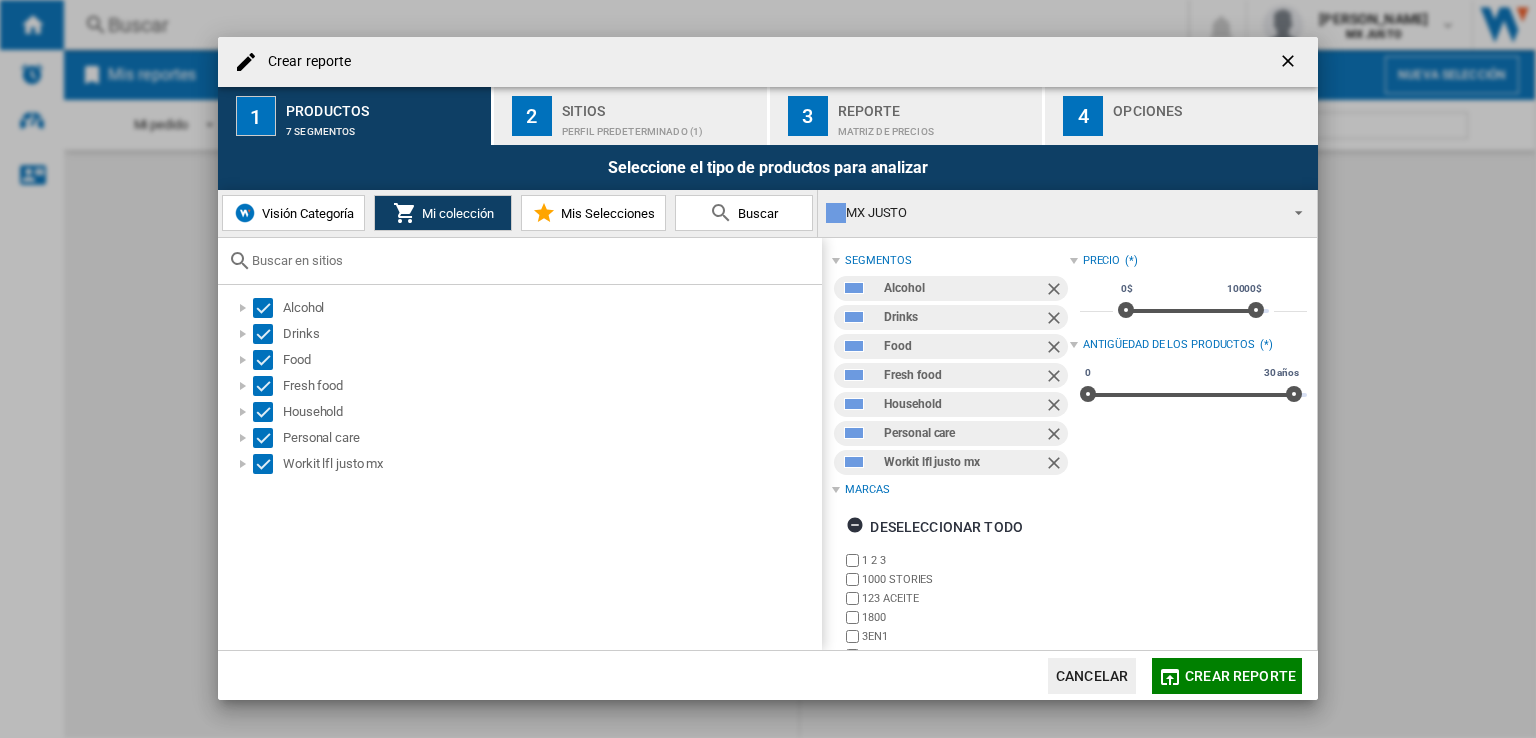 click on "Mis Selecciones" at bounding box center [593, 213] 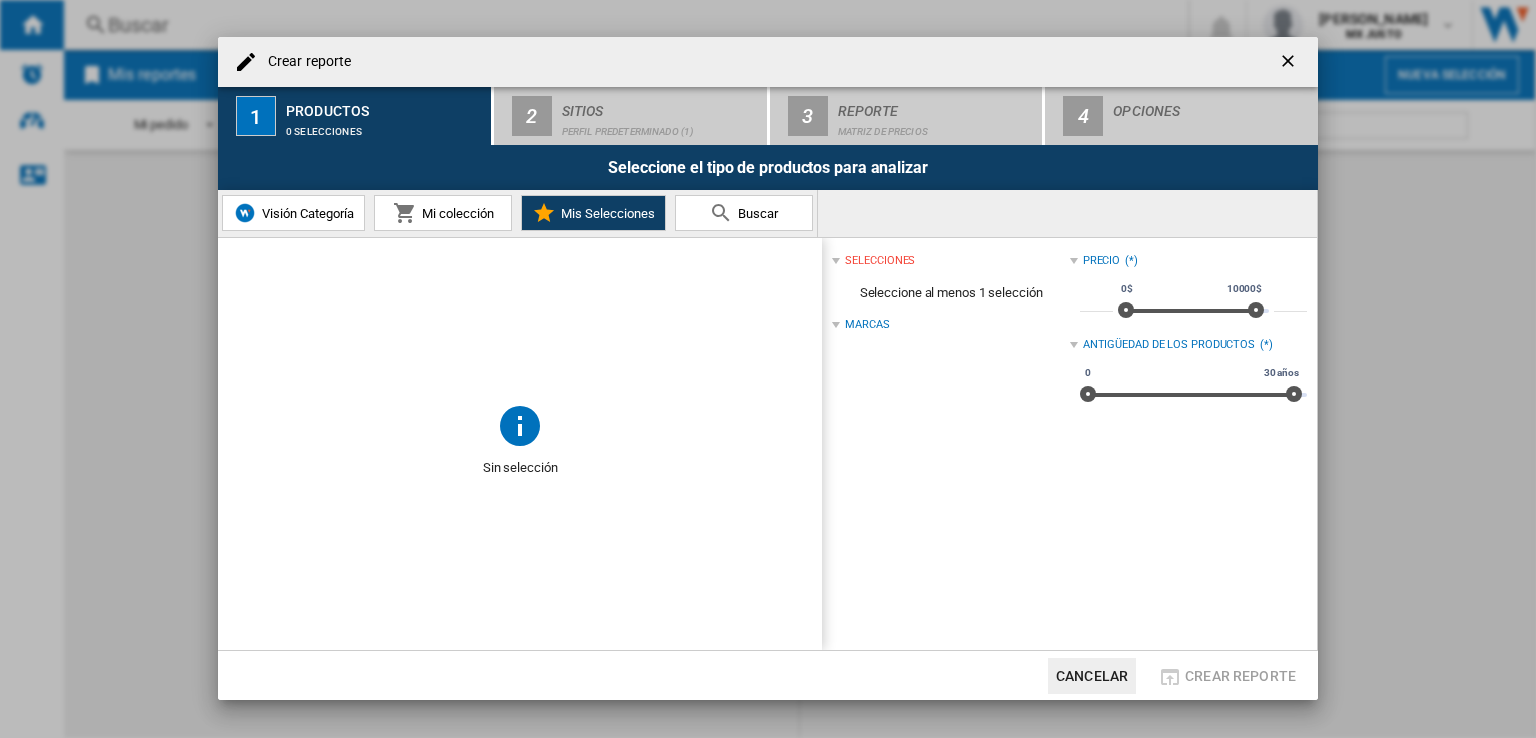 click on "Mi colección" at bounding box center (455, 213) 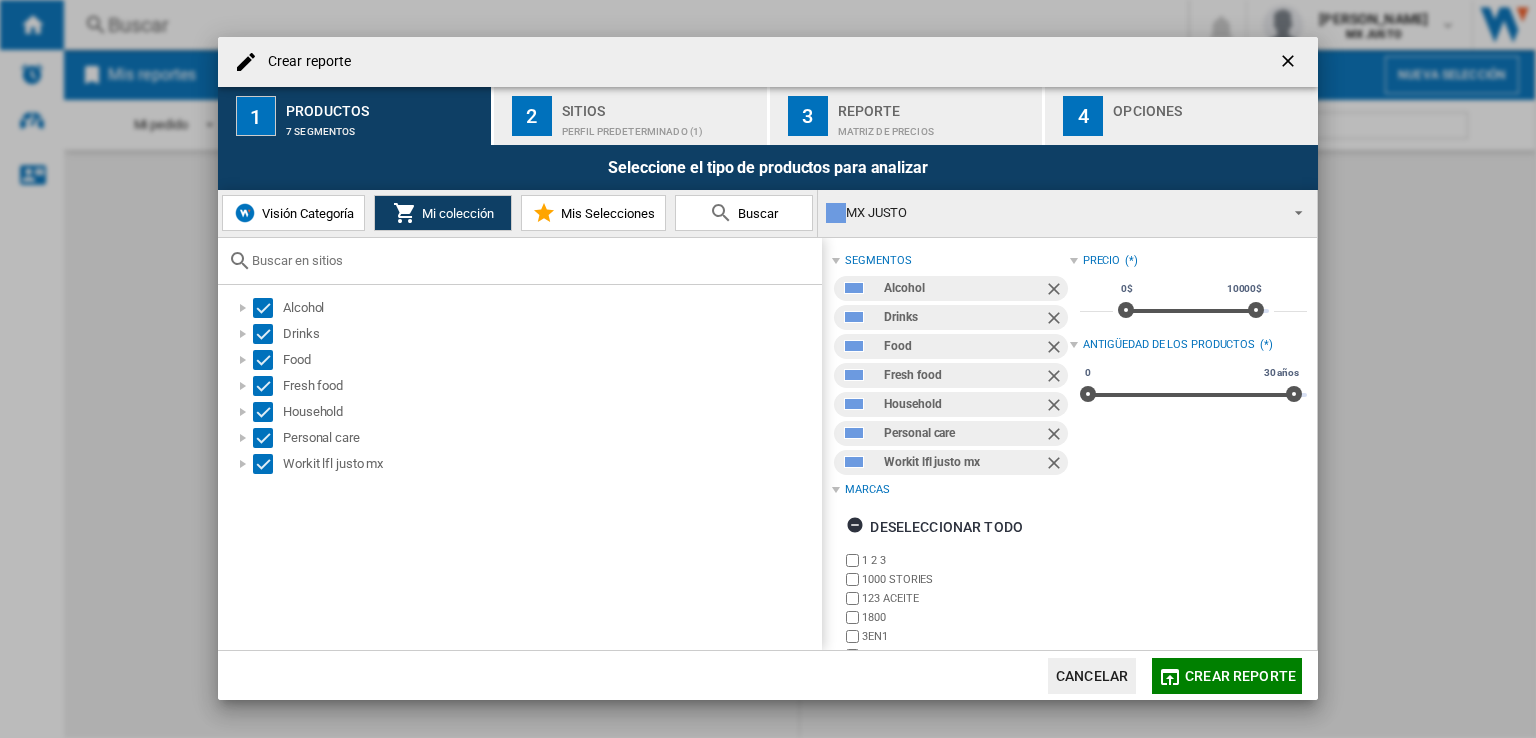 type 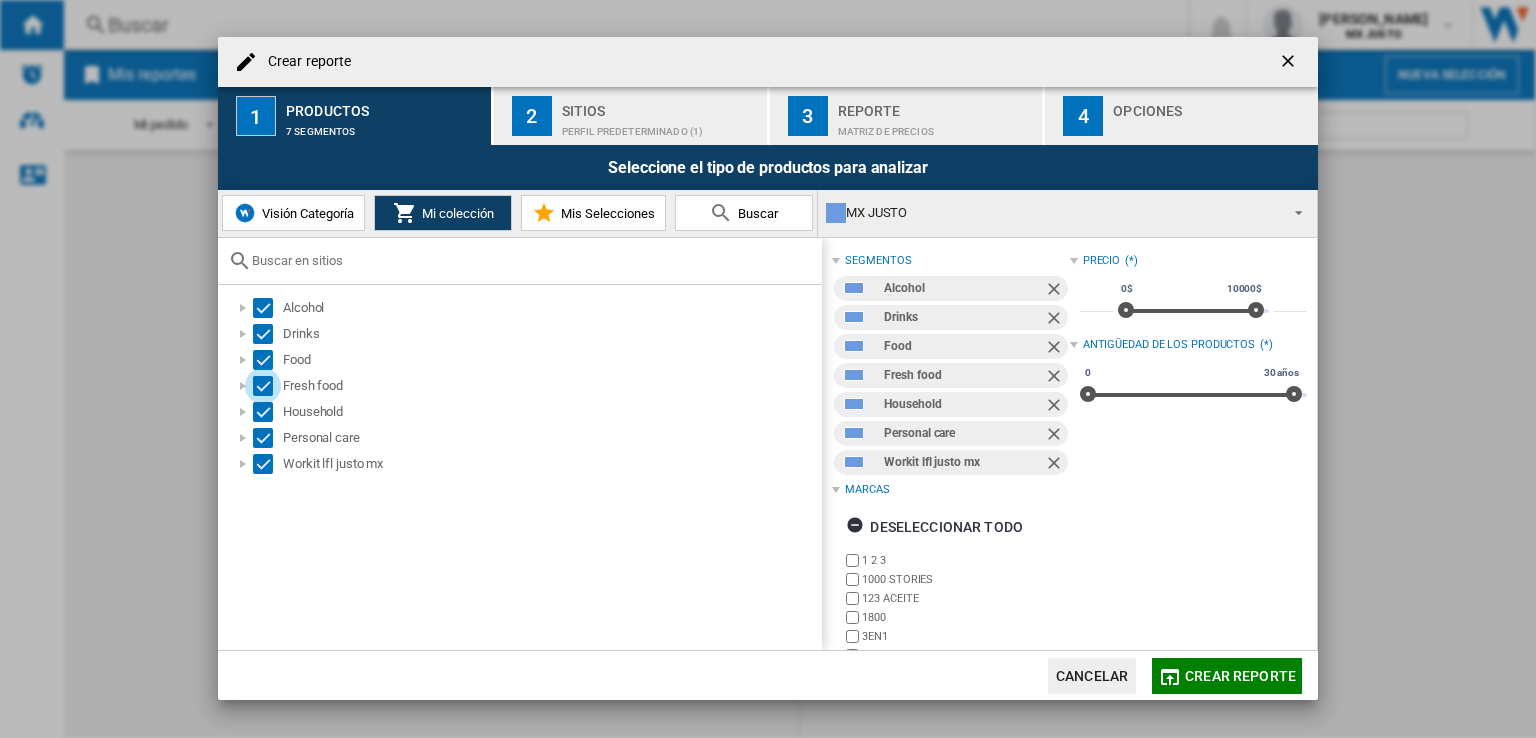 type 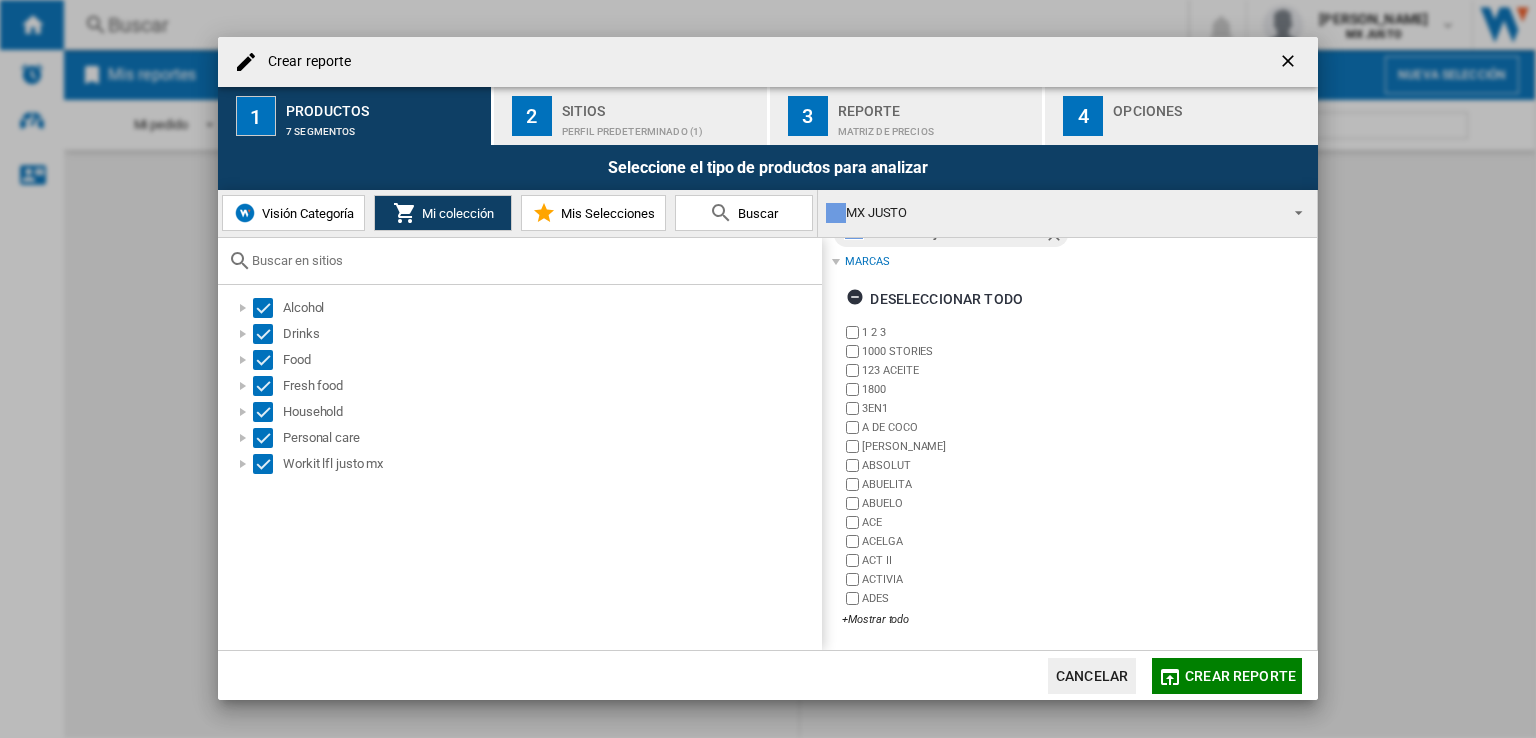 scroll, scrollTop: 0, scrollLeft: 0, axis: both 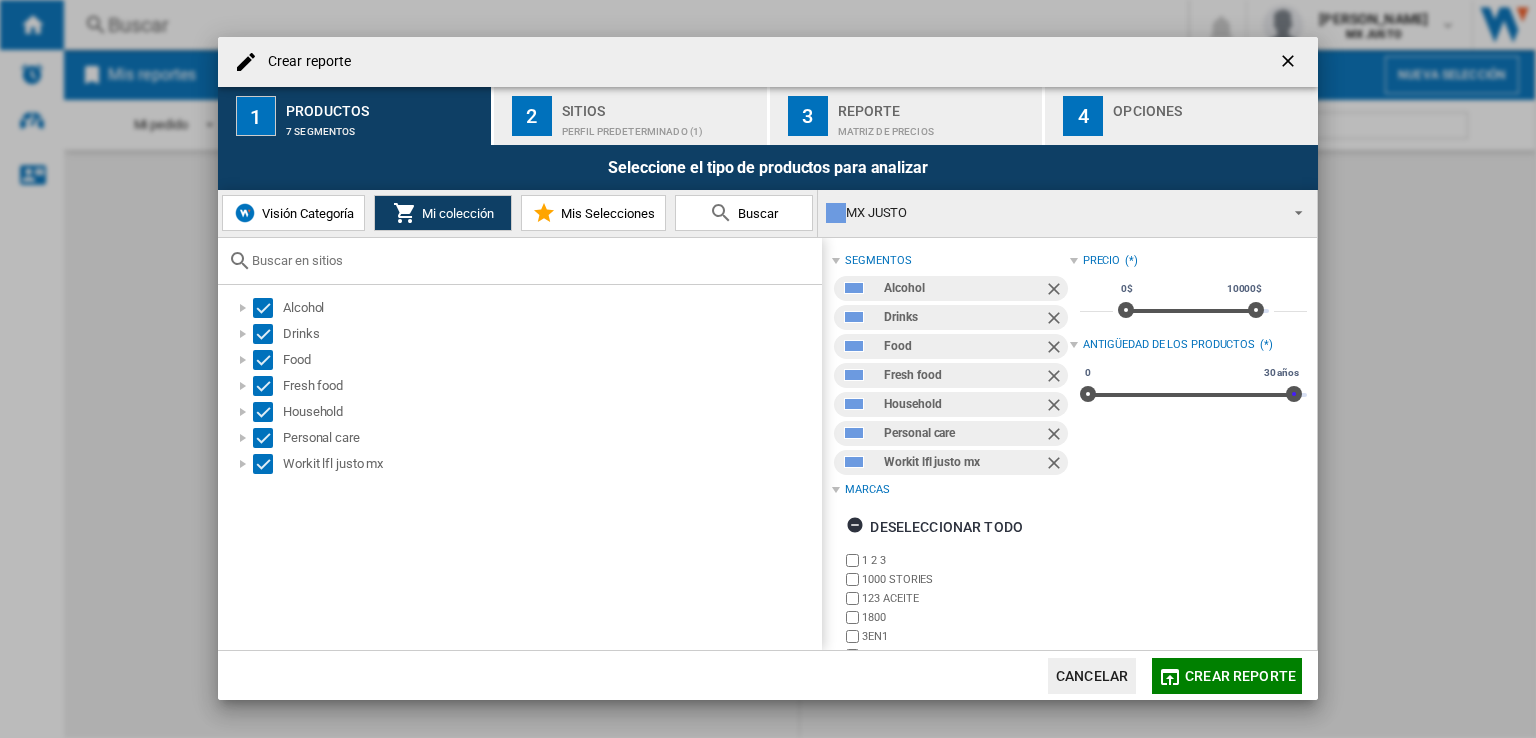 type 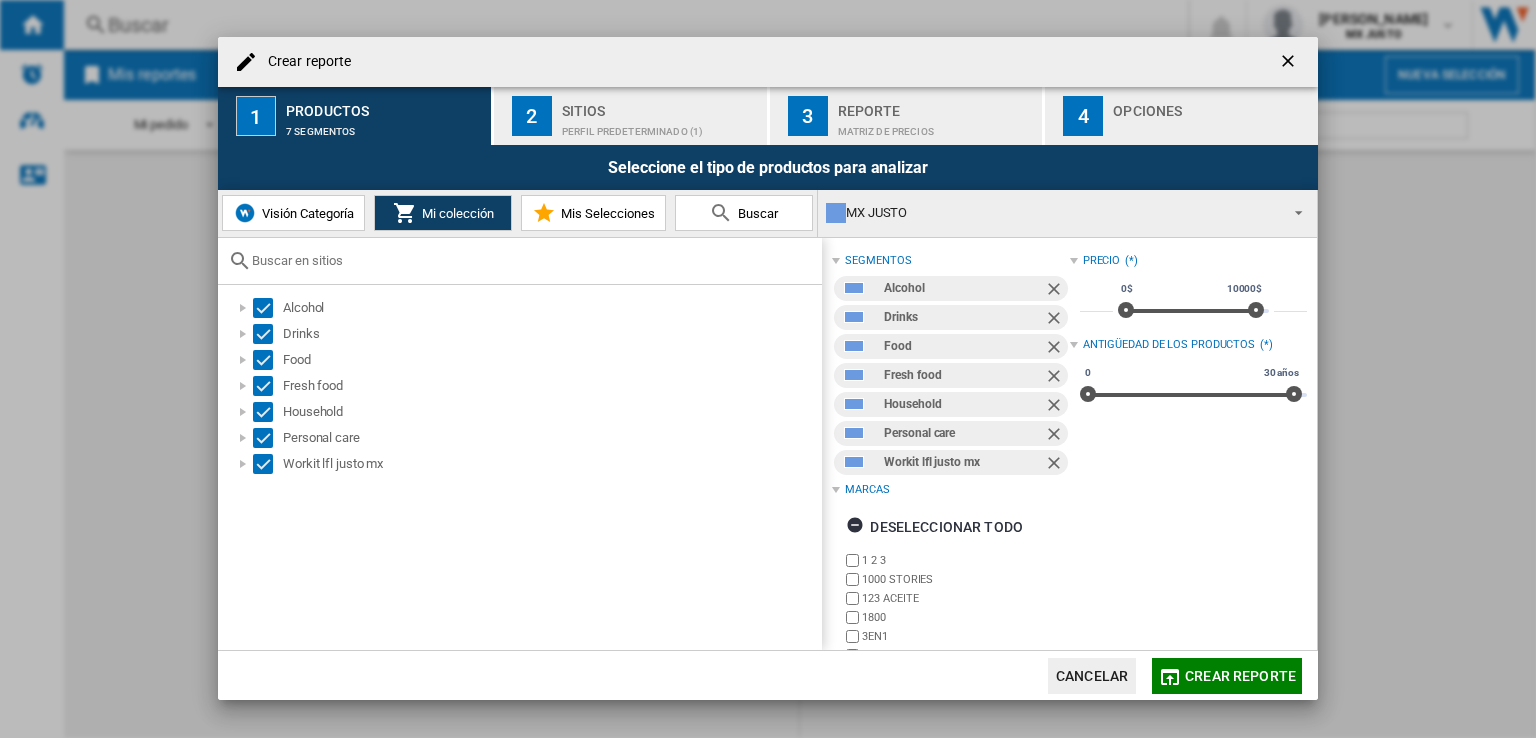 type 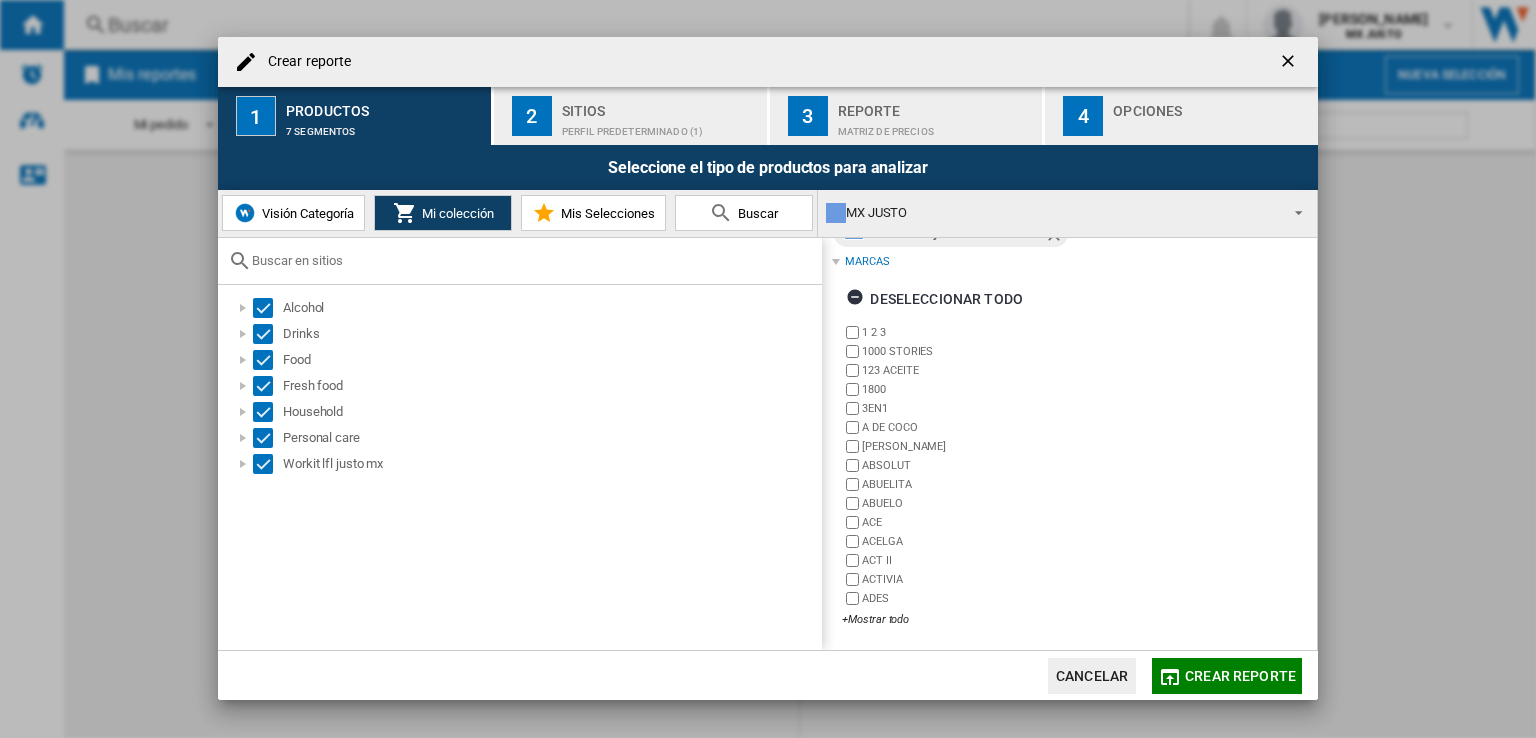 scroll, scrollTop: 0, scrollLeft: 0, axis: both 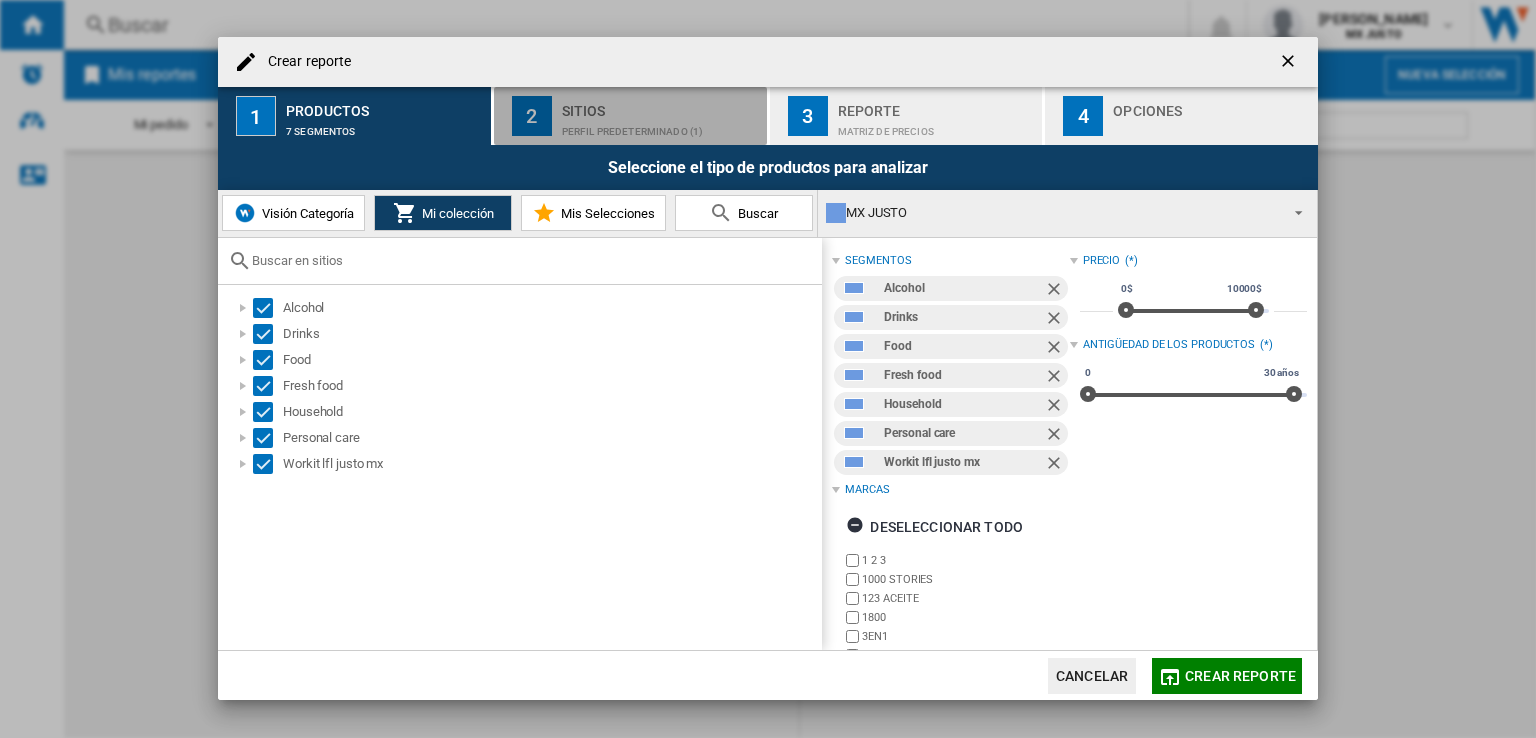 click on "Perfil predeterminado (1)" at bounding box center (660, 126) 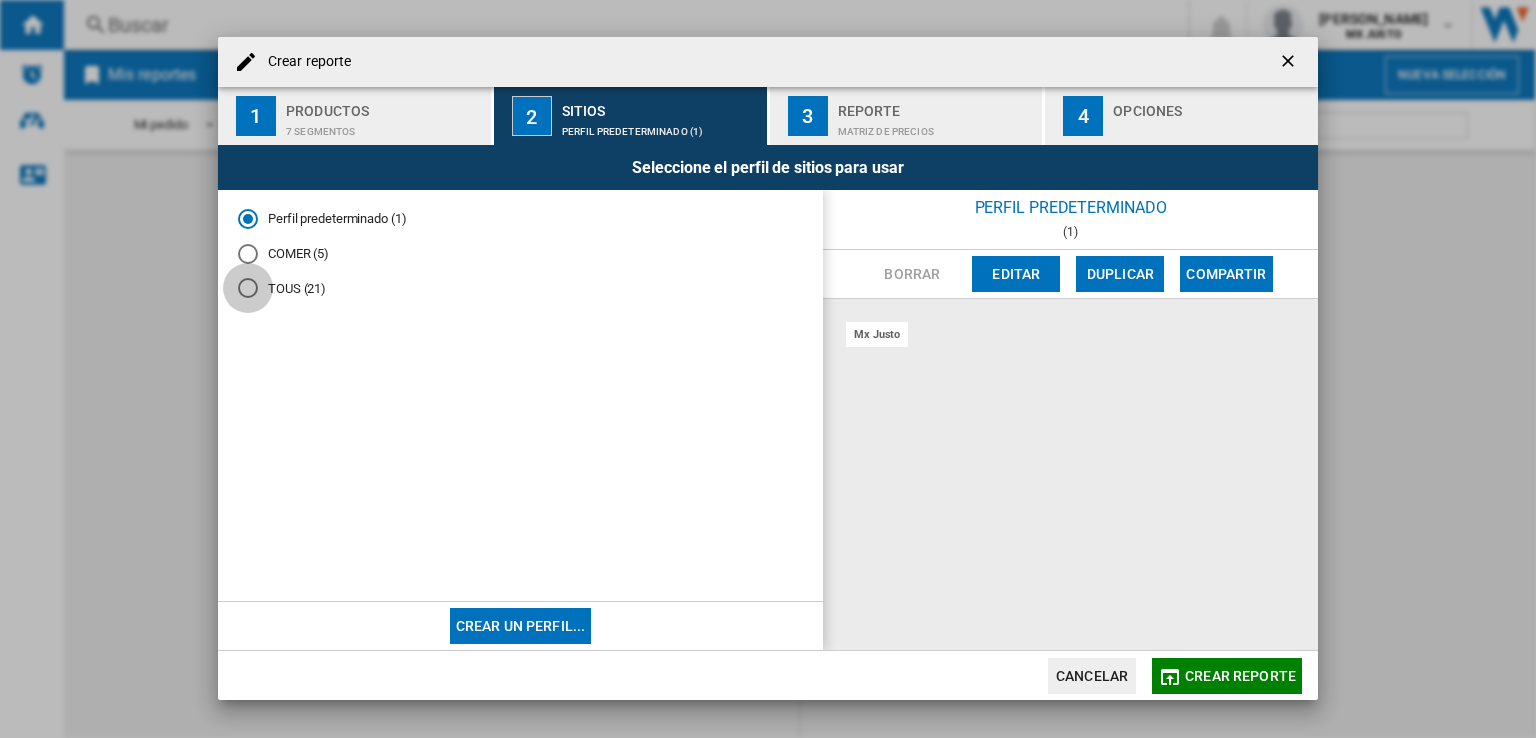 click at bounding box center (248, 288) 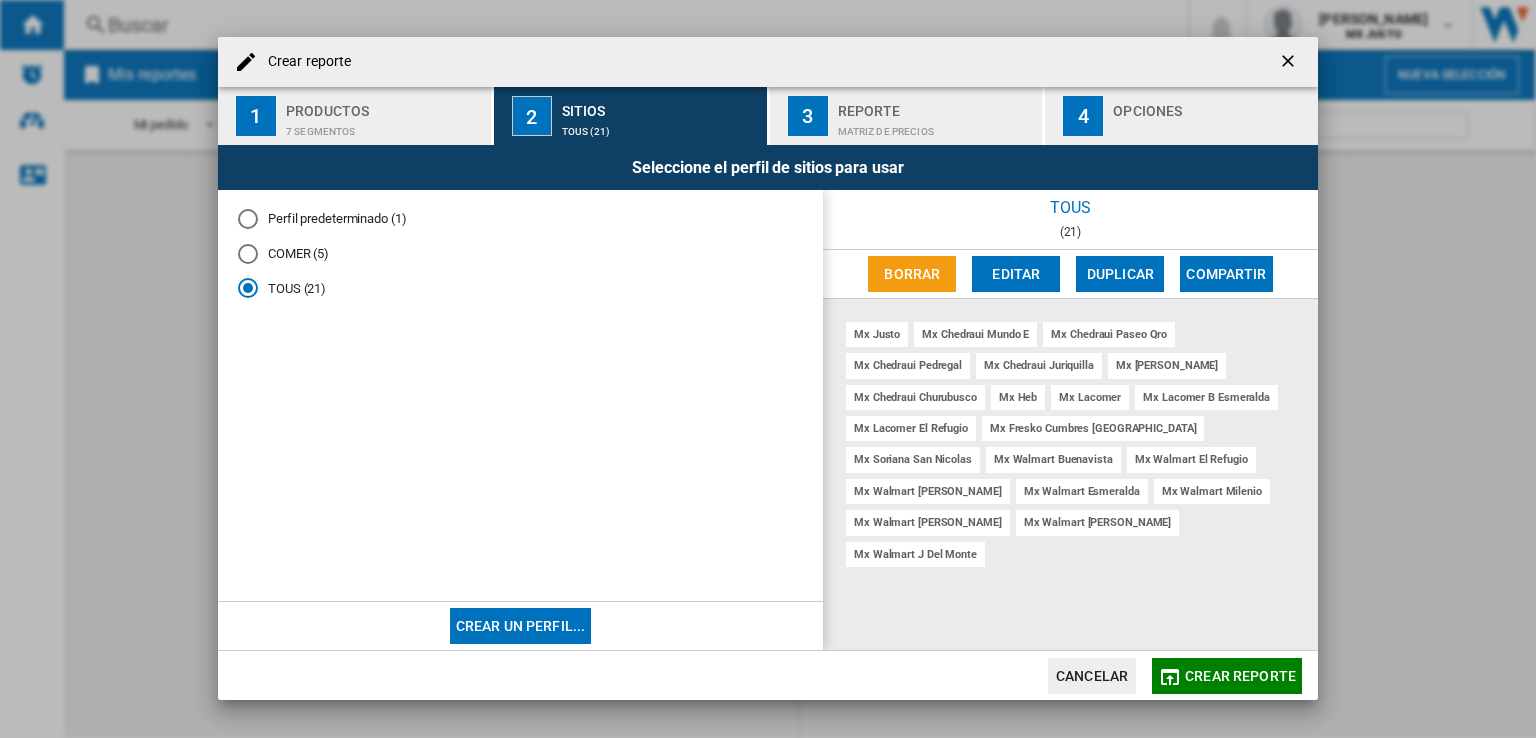 click on "Matriz de precios" at bounding box center [936, 126] 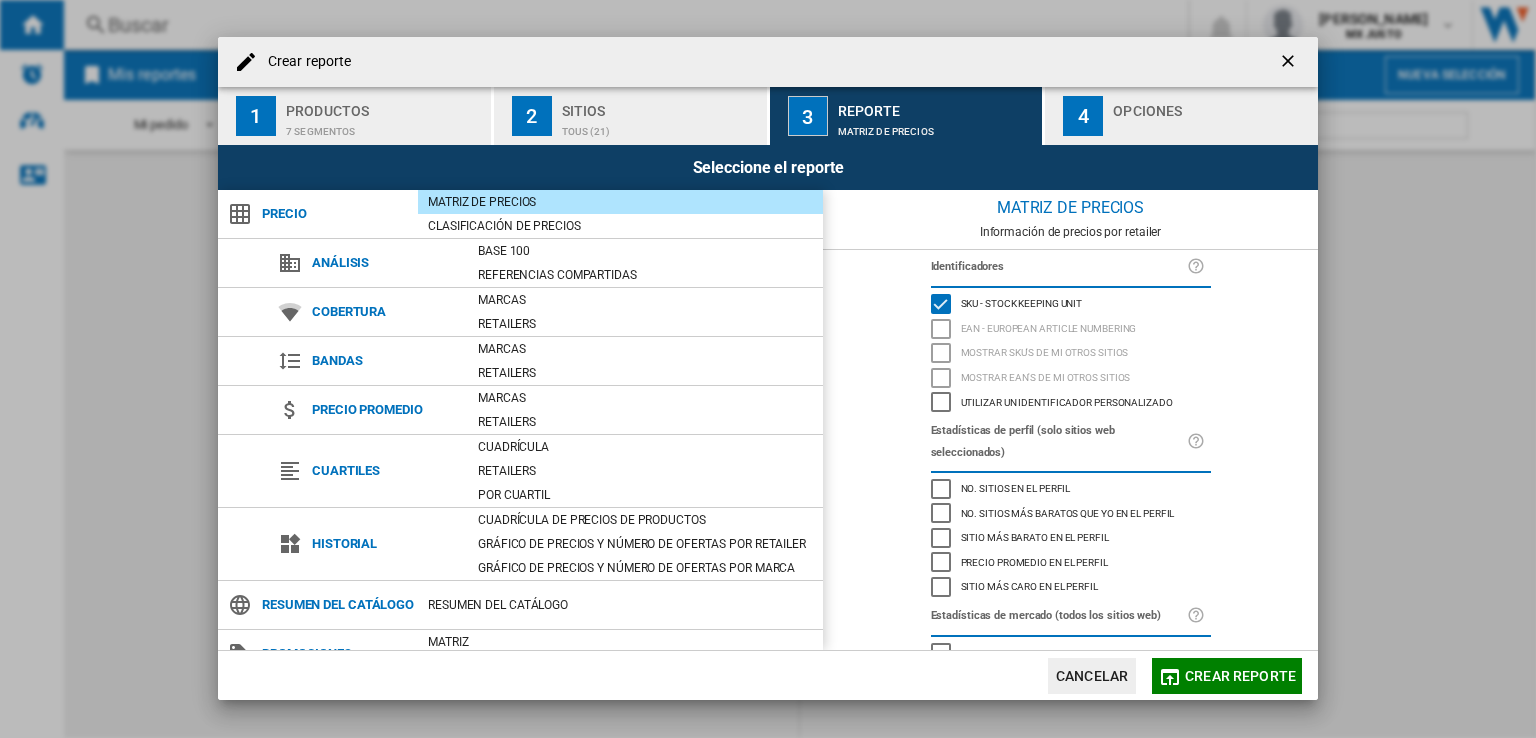 scroll, scrollTop: 75, scrollLeft: 0, axis: vertical 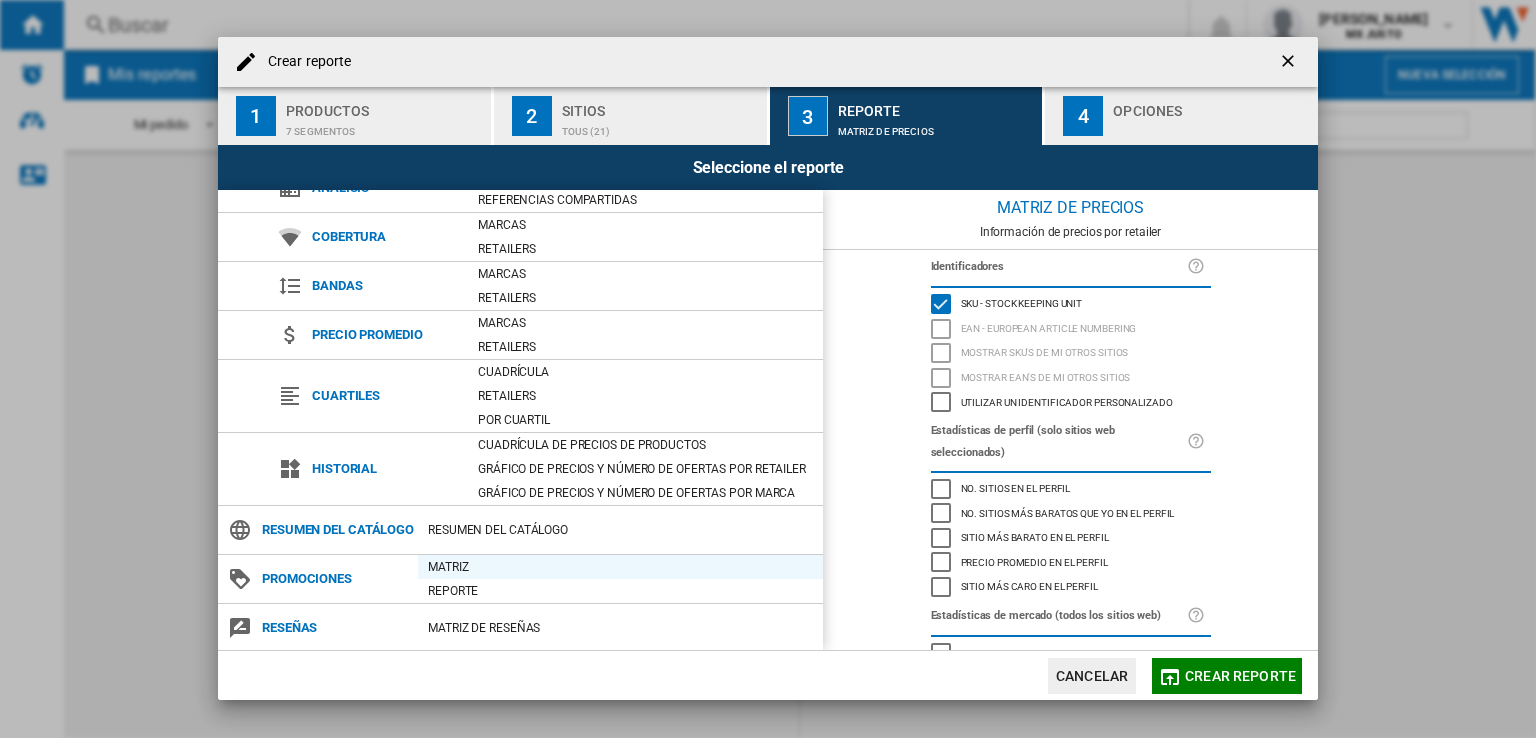 click on "Matriz" at bounding box center [620, 567] 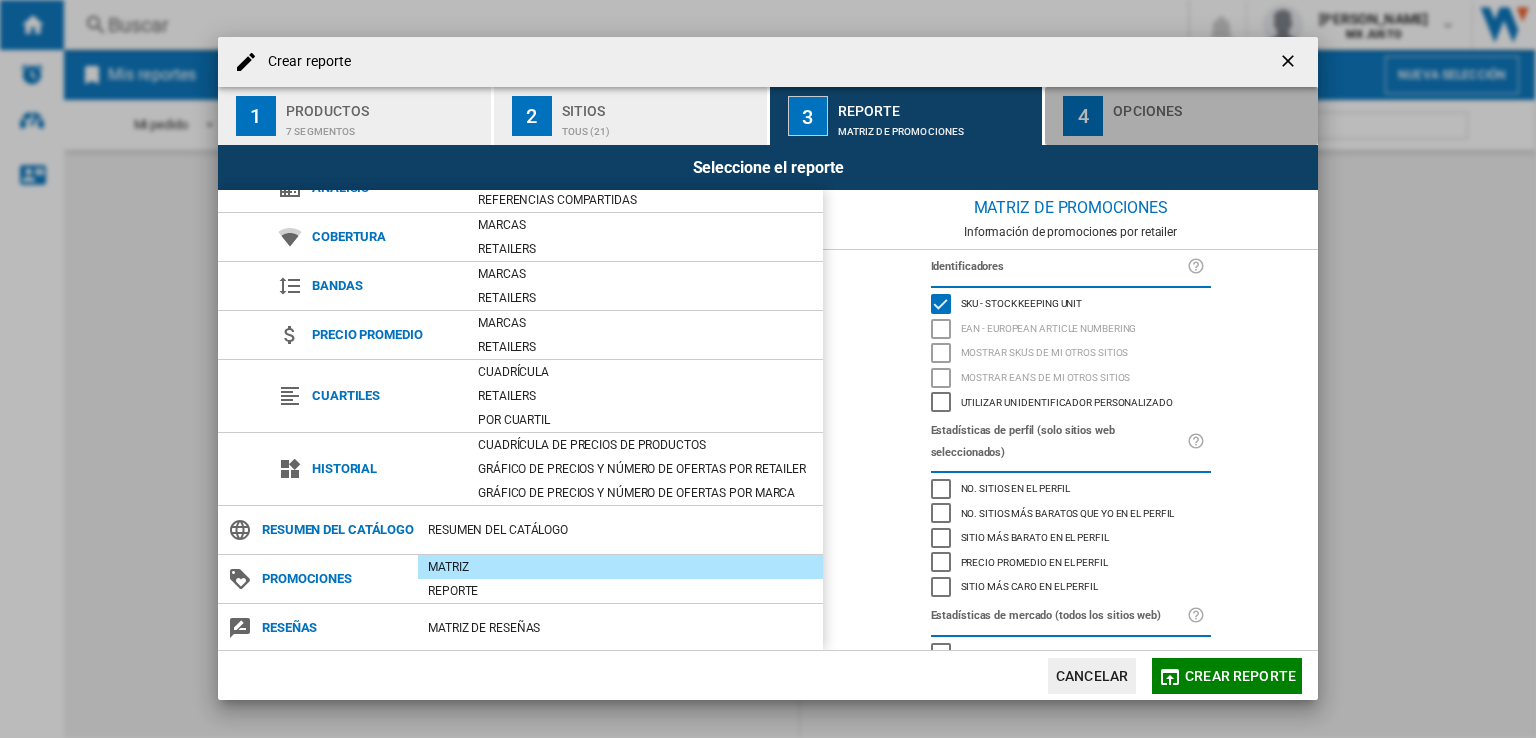 click on "Opciones" at bounding box center (1211, 105) 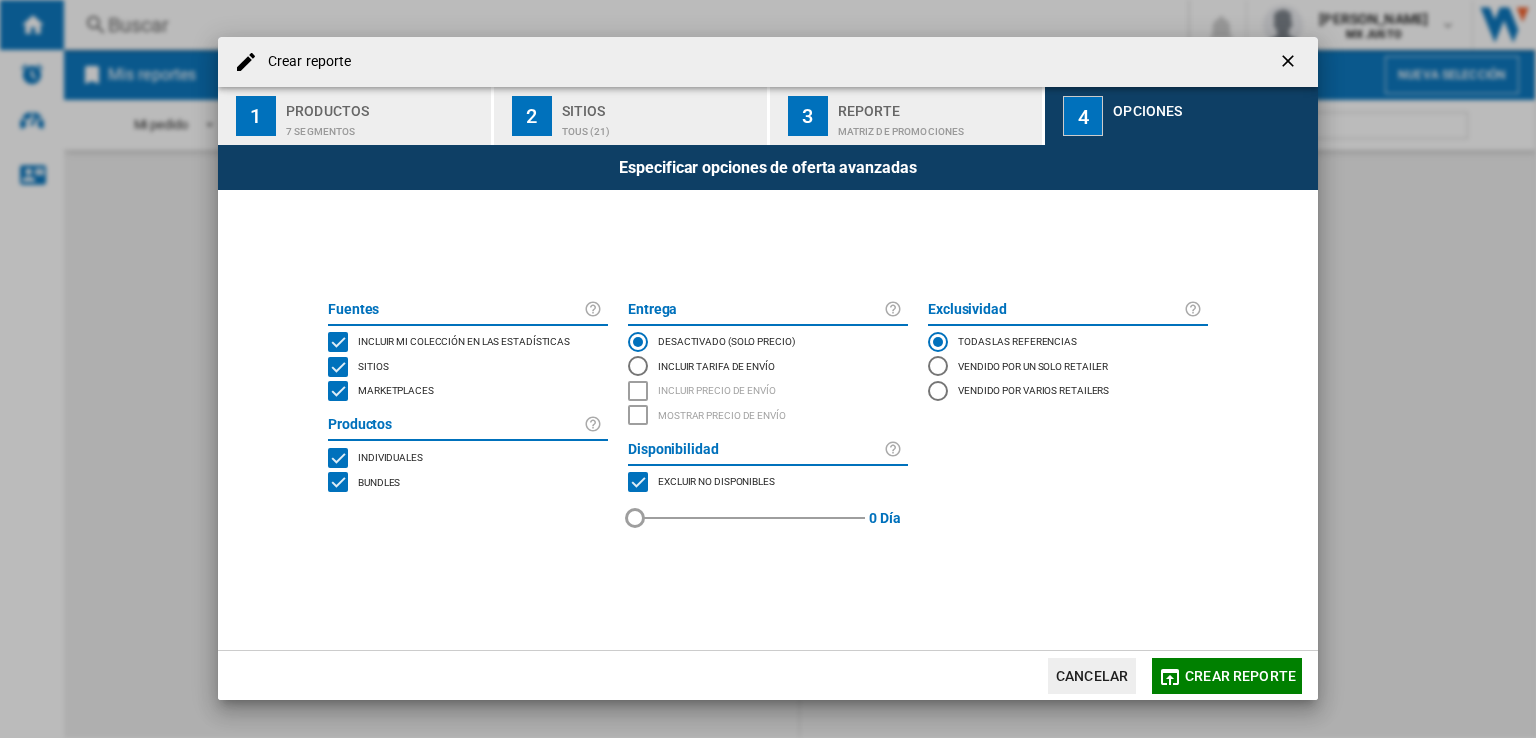 drag, startPoint x: 627, startPoint y: 515, endPoint x: 658, endPoint y: 515, distance: 31 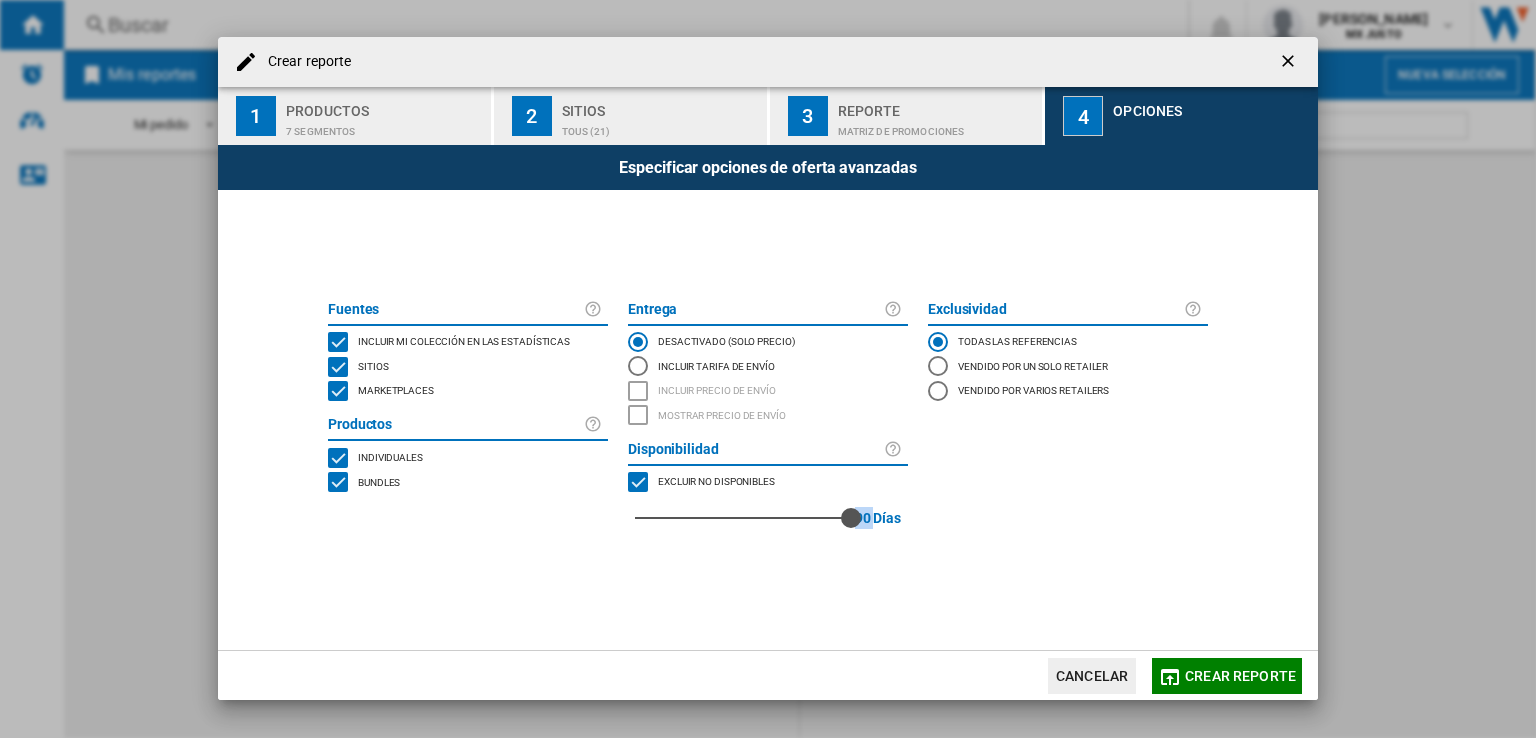 drag, startPoint x: 668, startPoint y: 518, endPoint x: 866, endPoint y: 545, distance: 199.83243 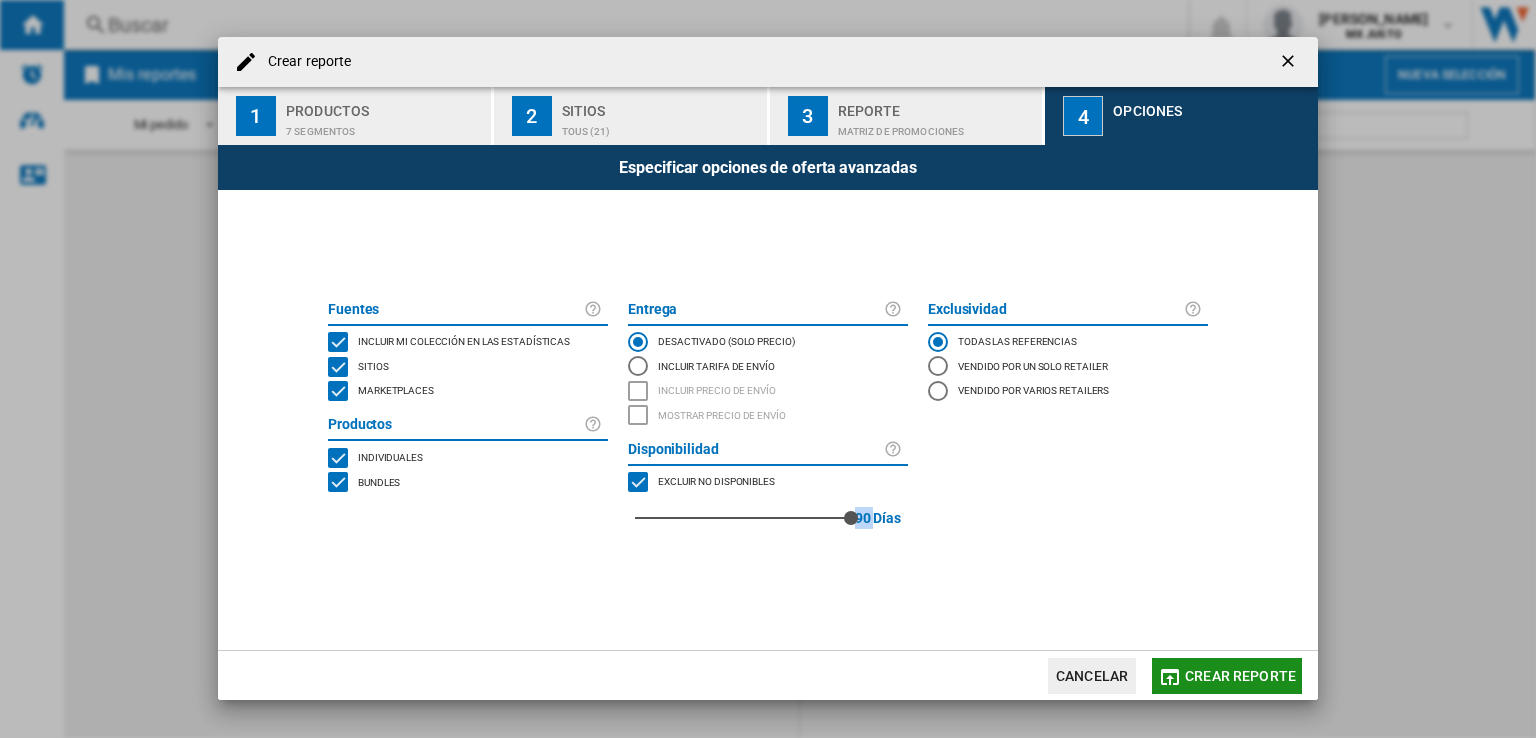 click on "Crear reporte" 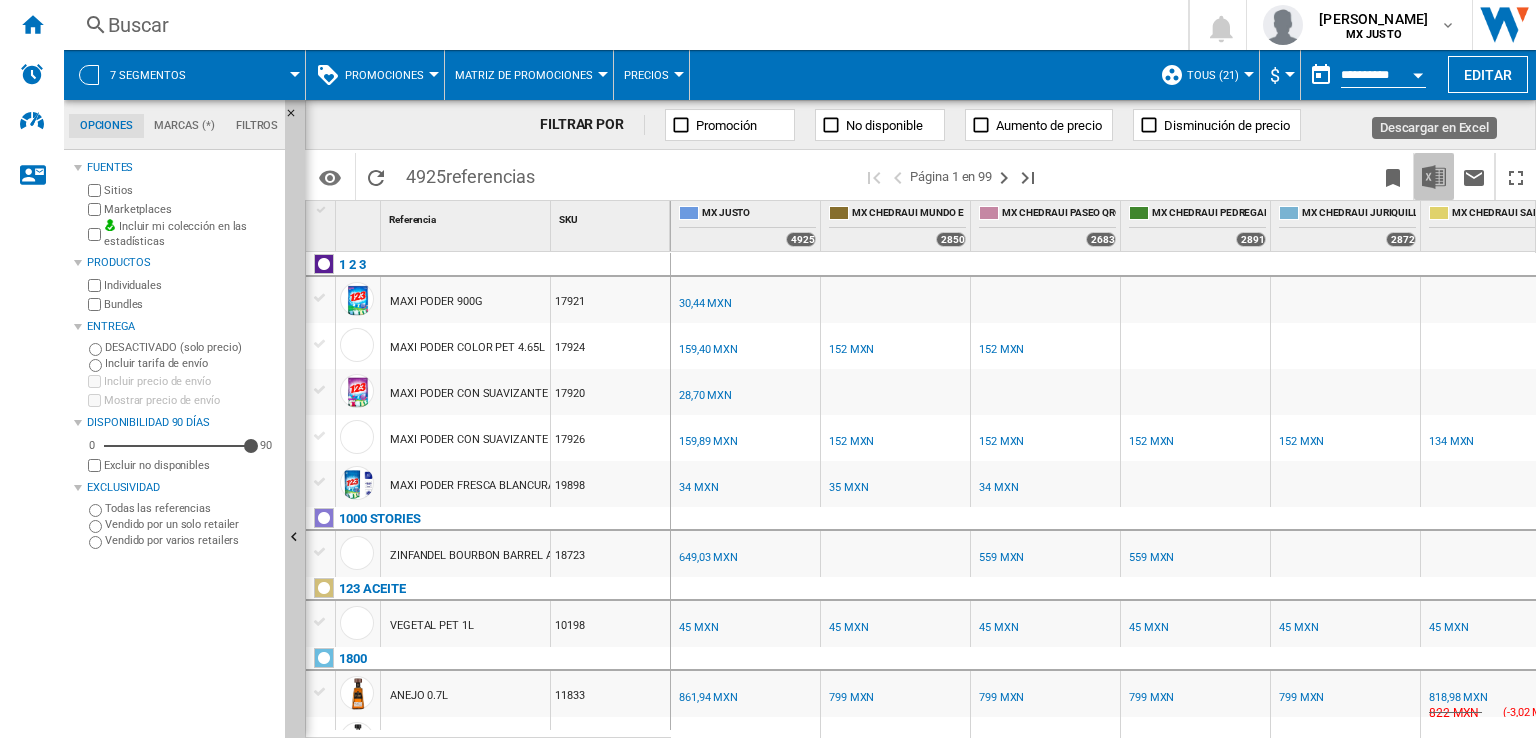 click at bounding box center (1434, 176) 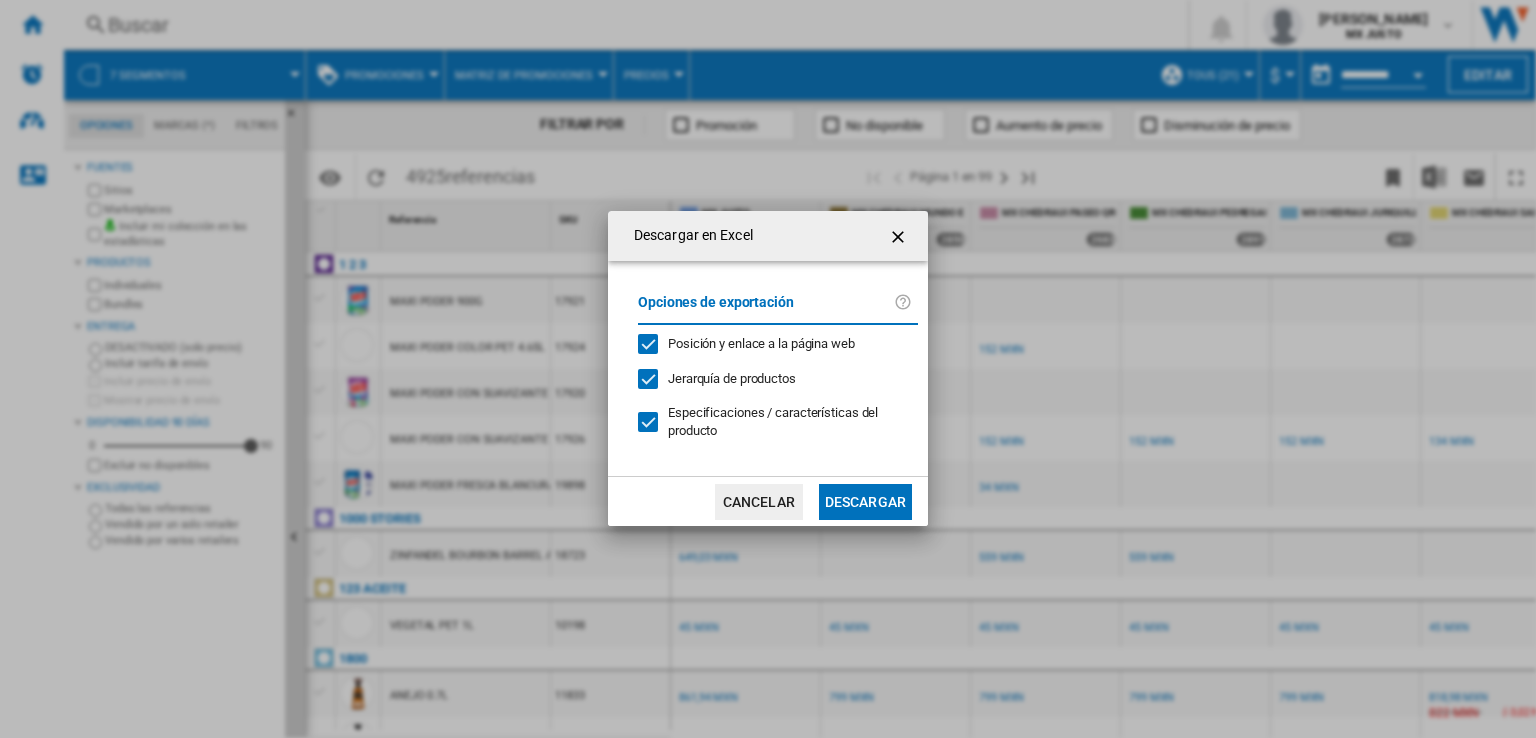 click on "Descargar" 